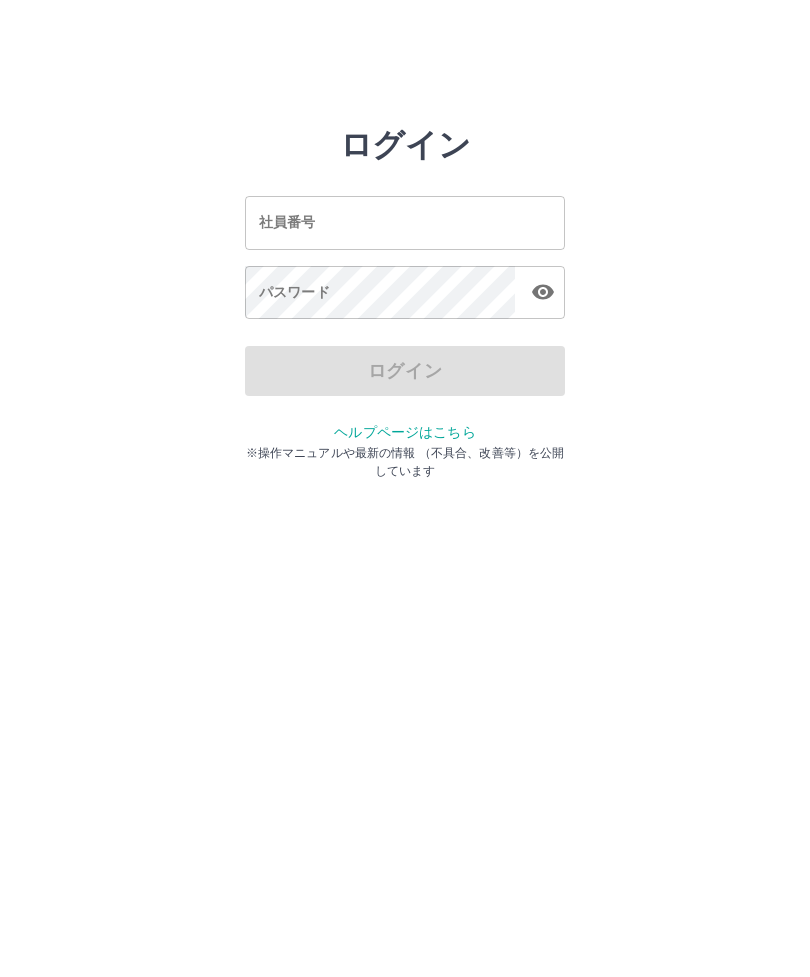 scroll, scrollTop: 0, scrollLeft: 0, axis: both 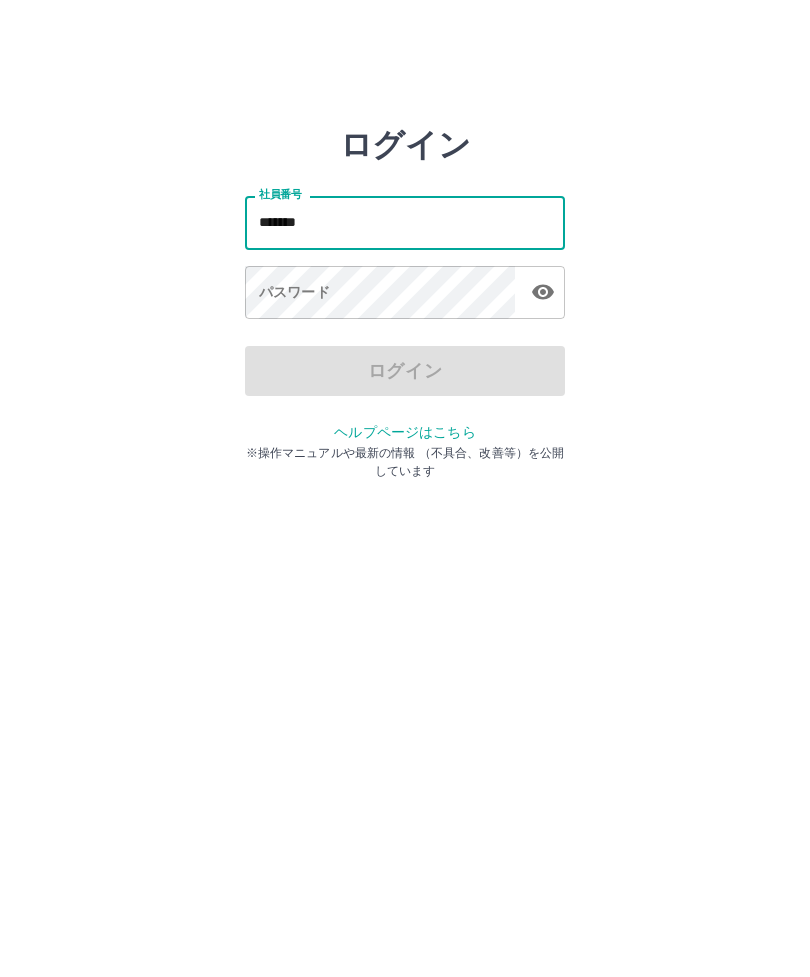 type on "*******" 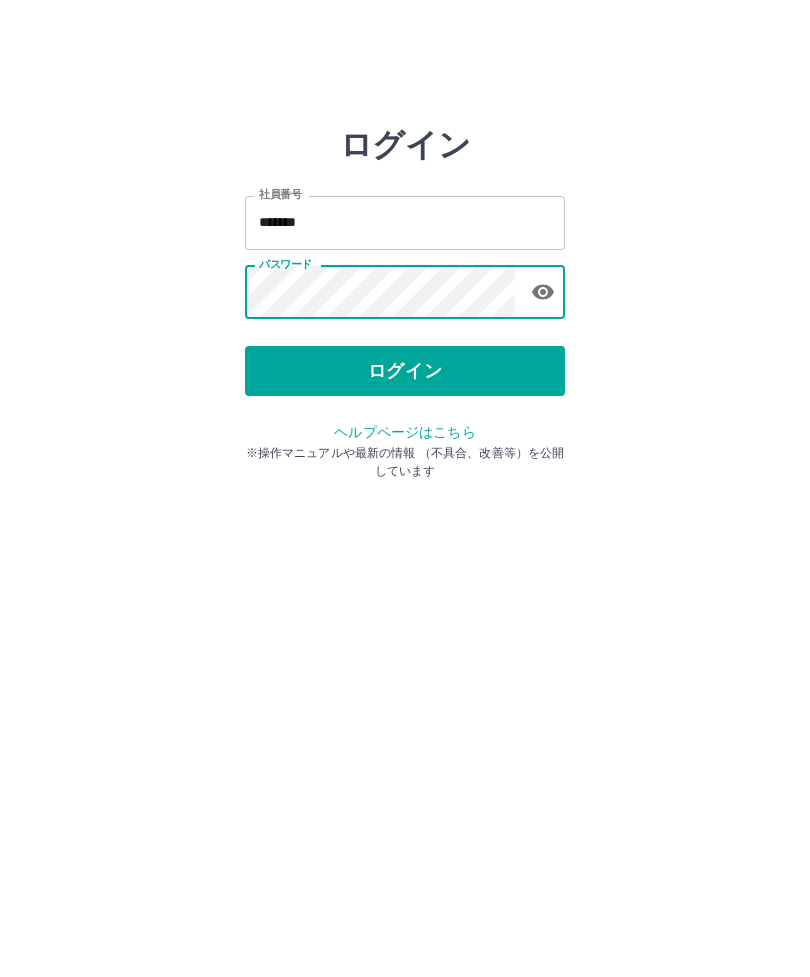 click on "ログイン" at bounding box center (405, 371) 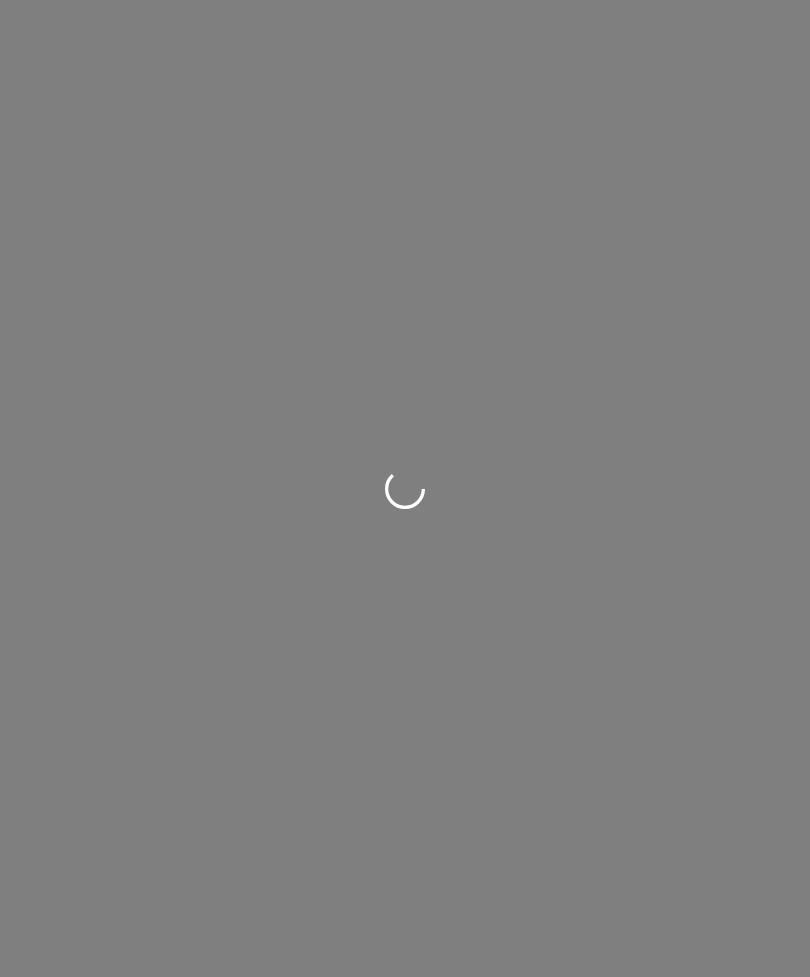 scroll, scrollTop: 0, scrollLeft: 0, axis: both 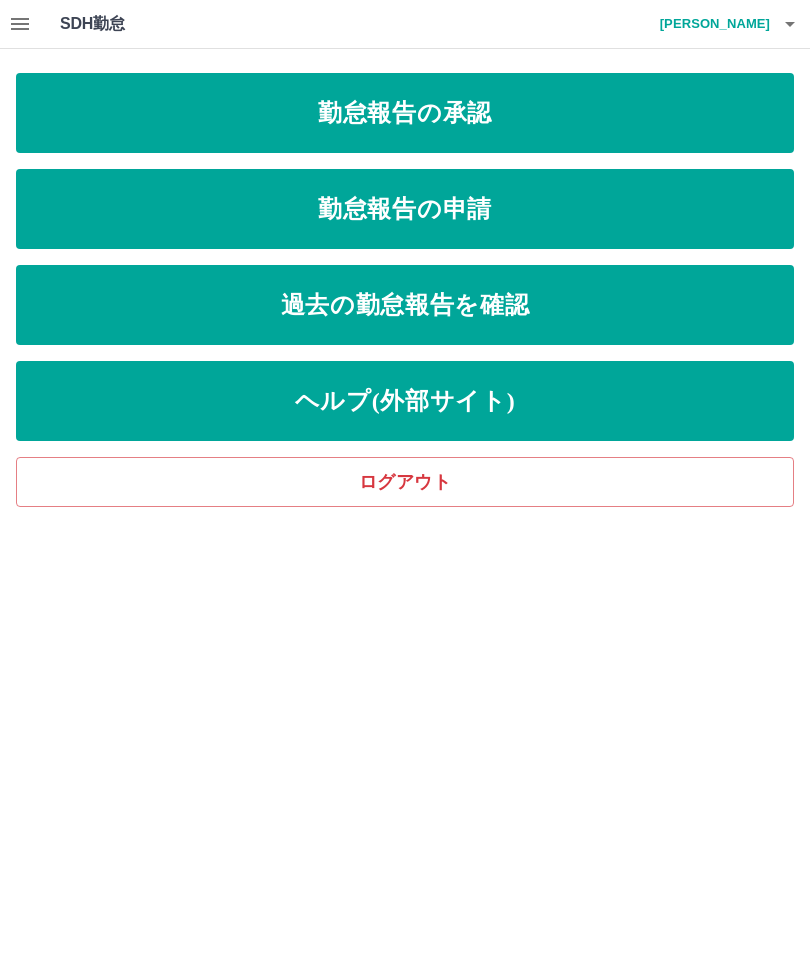click on "勤怠報告の申請" at bounding box center (405, 209) 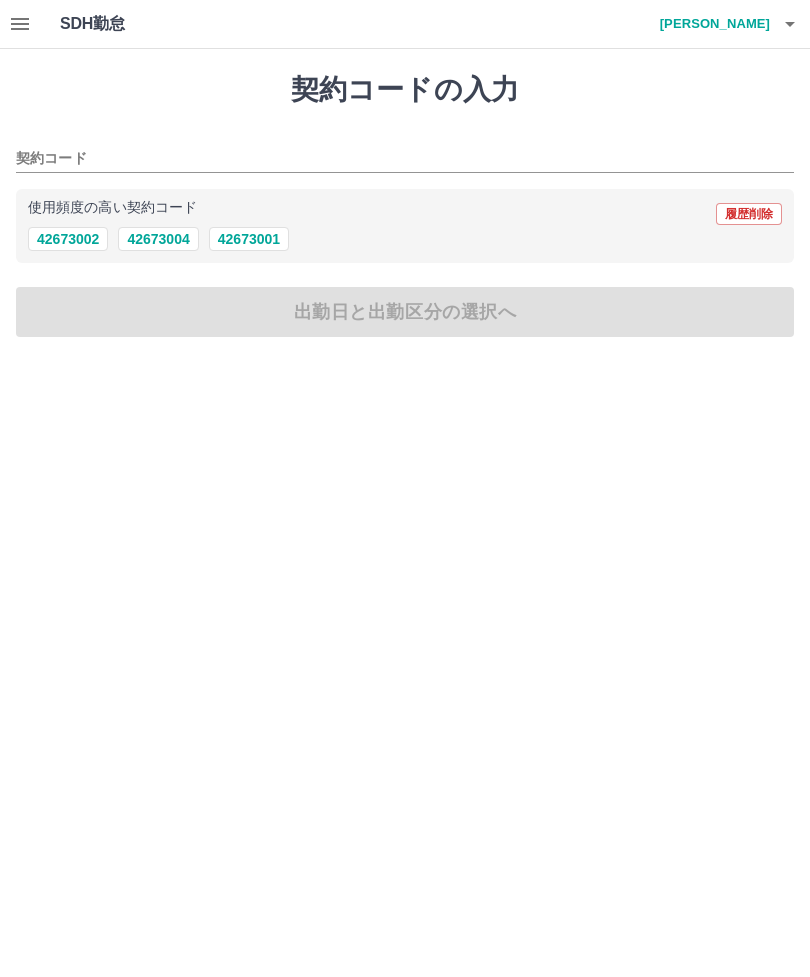 click on "42673002" at bounding box center (68, 239) 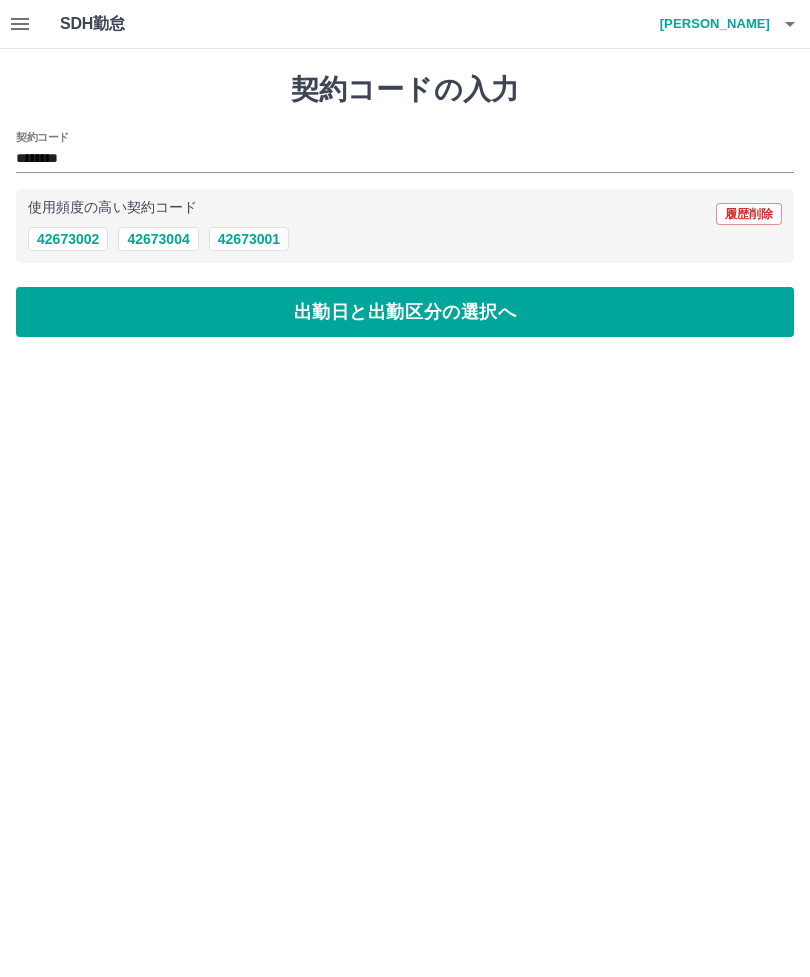click on "出勤日と出勤区分の選択へ" at bounding box center [405, 312] 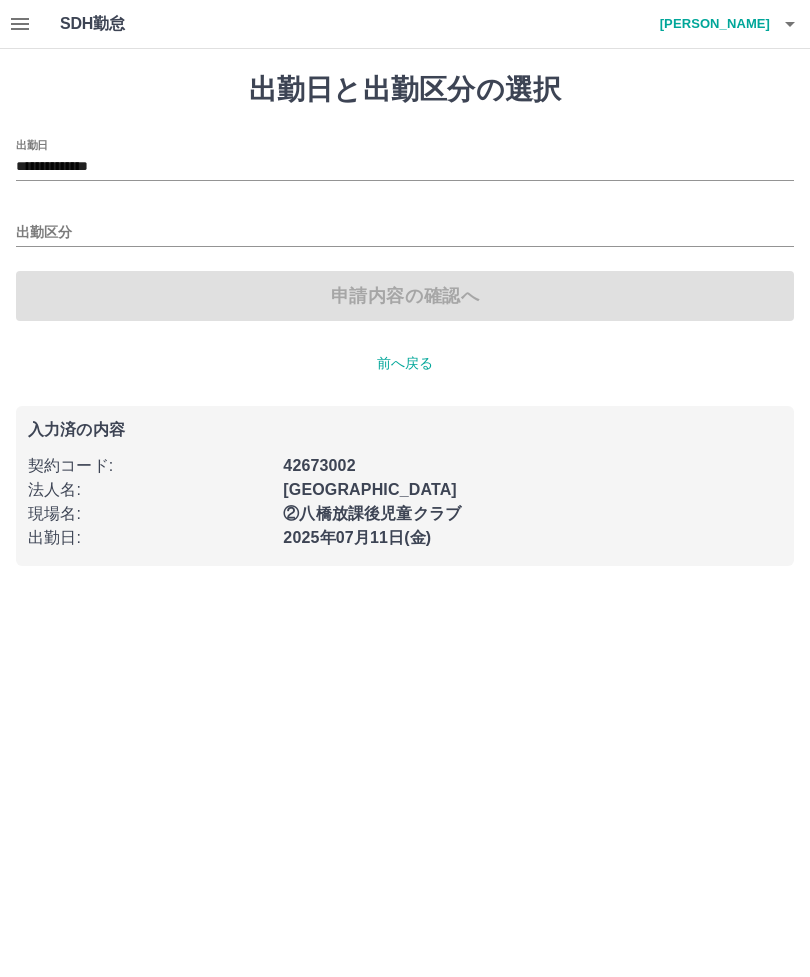 click on "出勤区分" at bounding box center [405, 233] 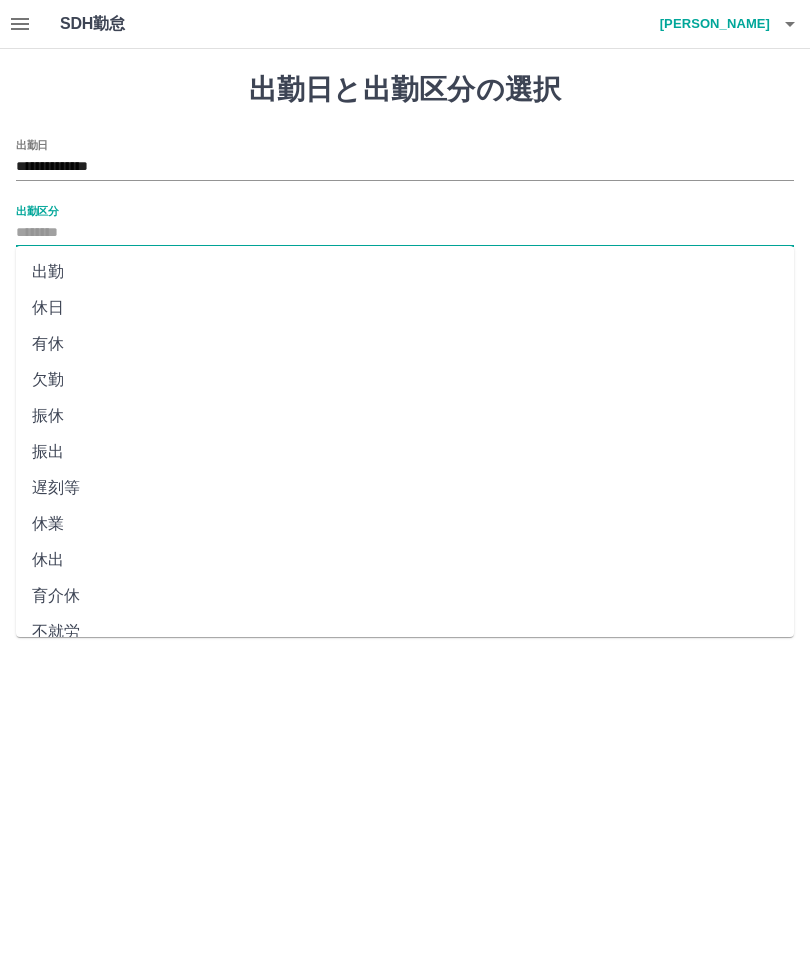 click on "出勤" at bounding box center [405, 272] 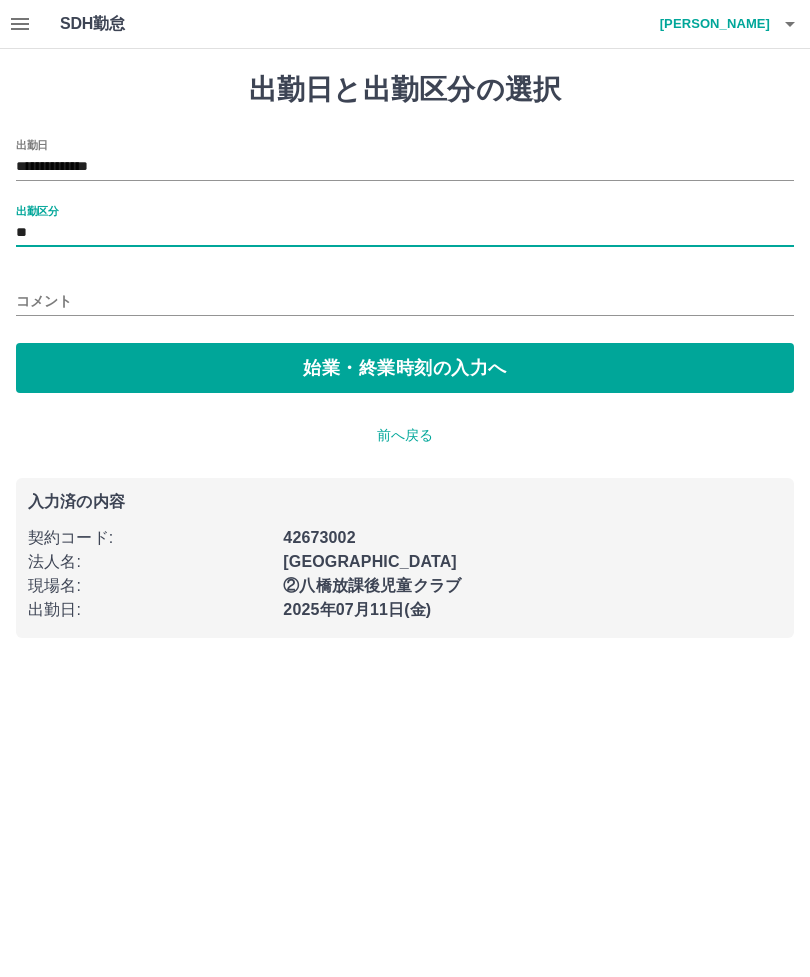 click on "始業・終業時刻の入力へ" at bounding box center [405, 368] 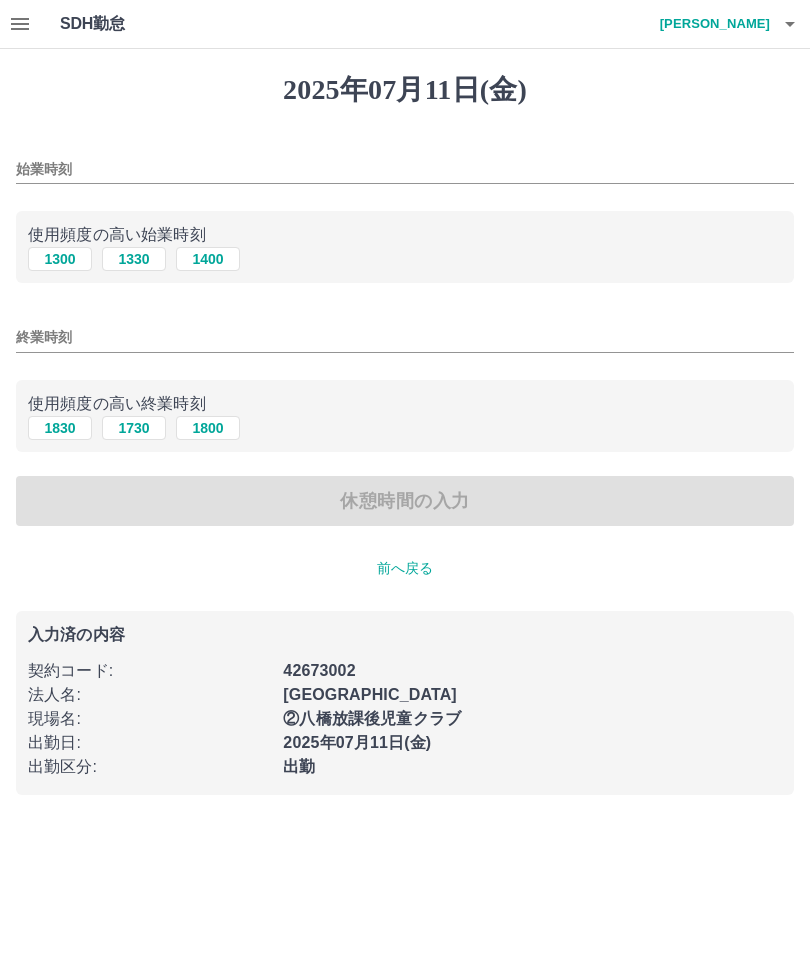 click on "1330" at bounding box center [134, 259] 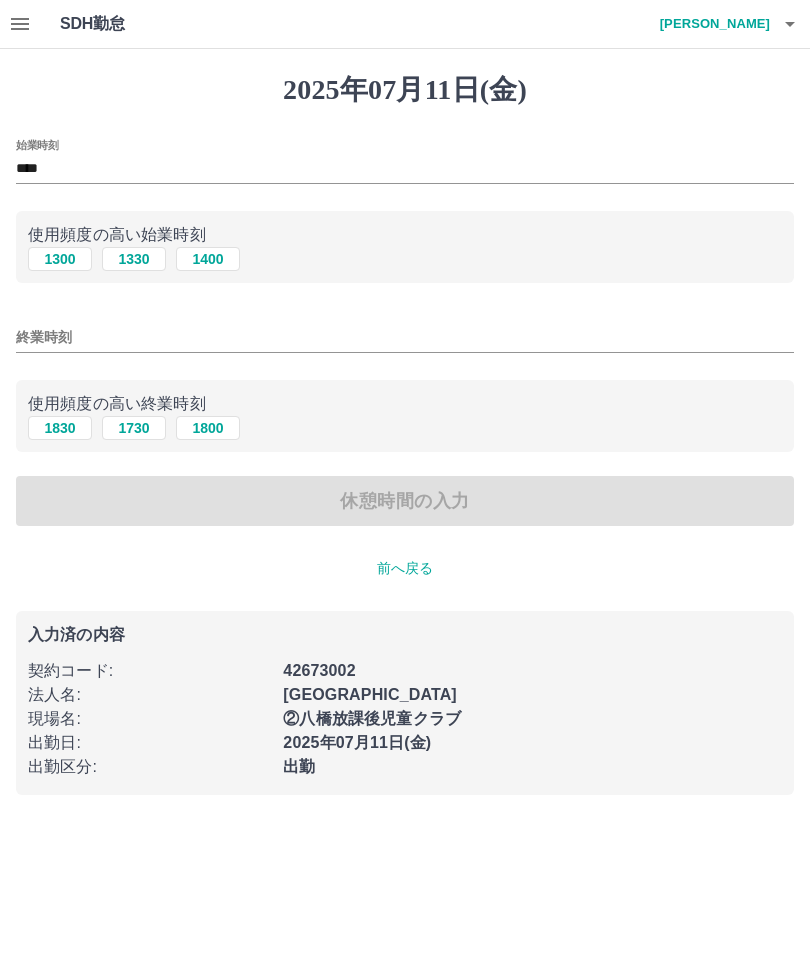 click on "1730" at bounding box center [134, 428] 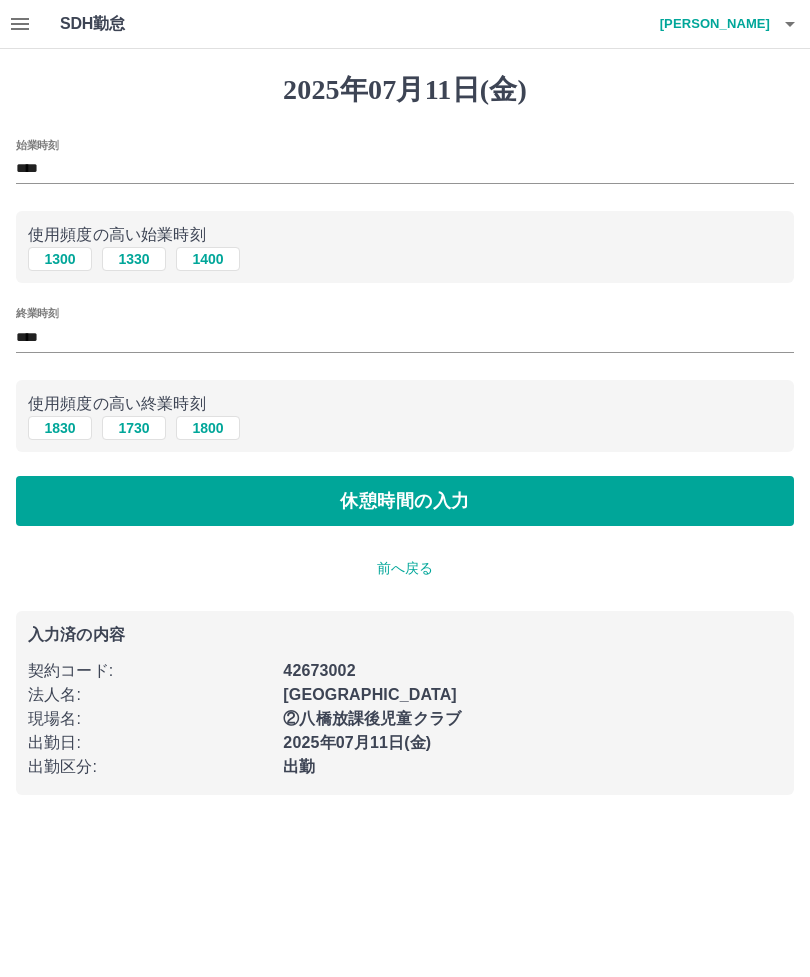 click on "休憩時間の入力" at bounding box center [405, 501] 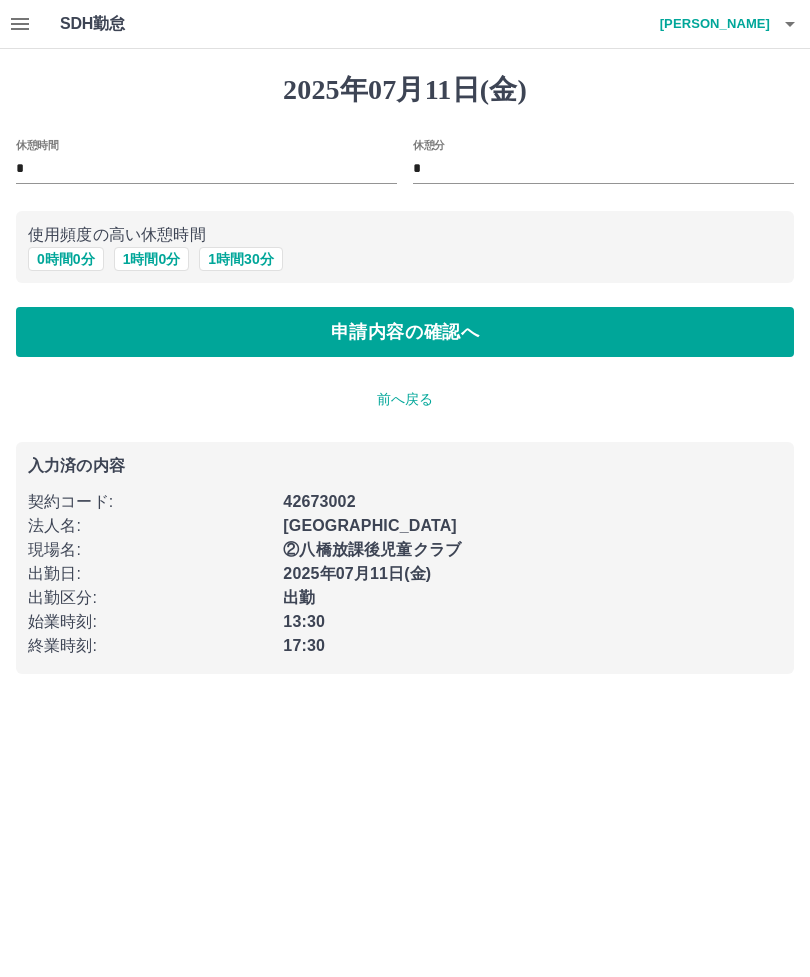 click on "申請内容の確認へ" at bounding box center (405, 332) 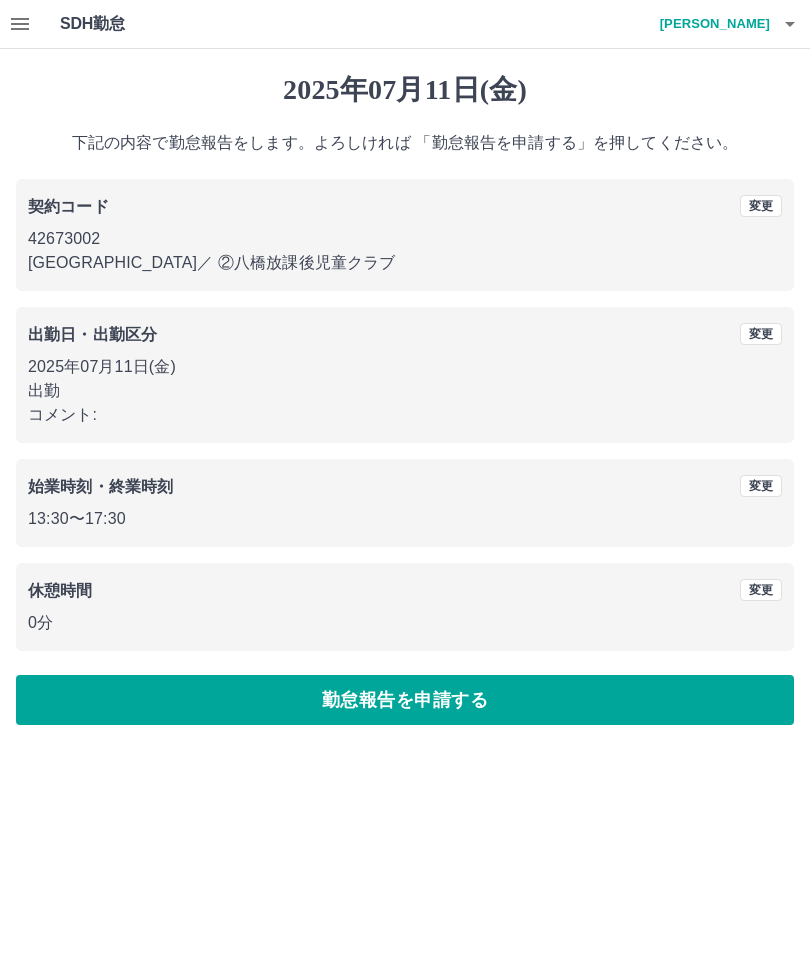 click on "勤怠報告を申請する" at bounding box center [405, 700] 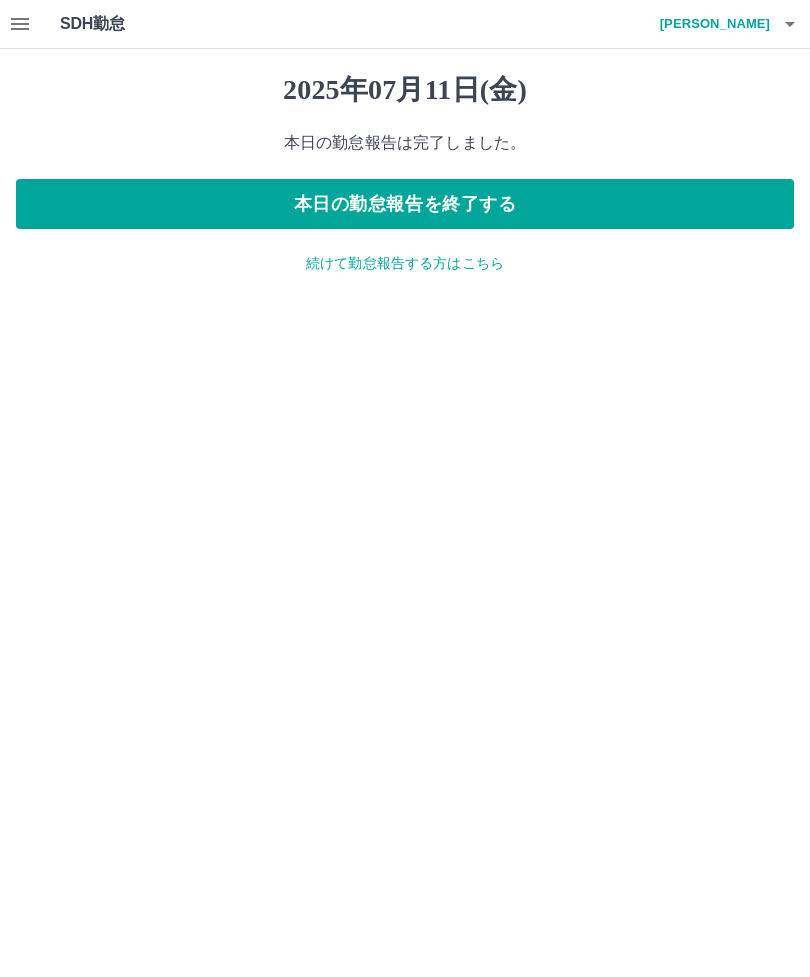 click at bounding box center (20, 24) 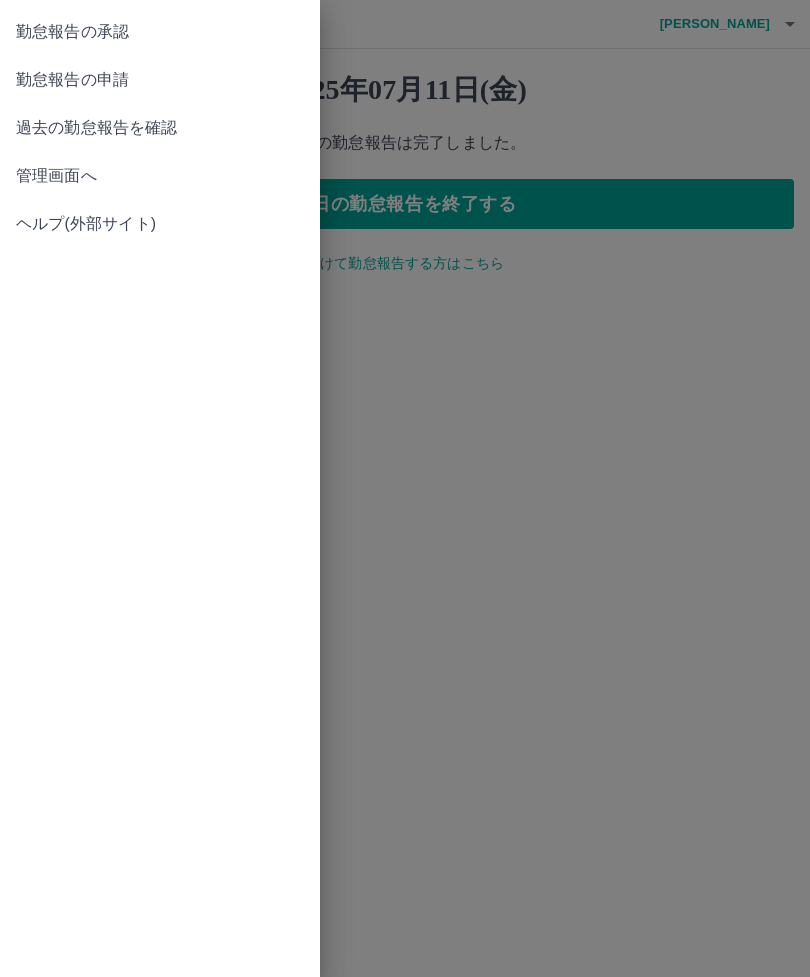 click on "勤怠報告の承認" at bounding box center (160, 32) 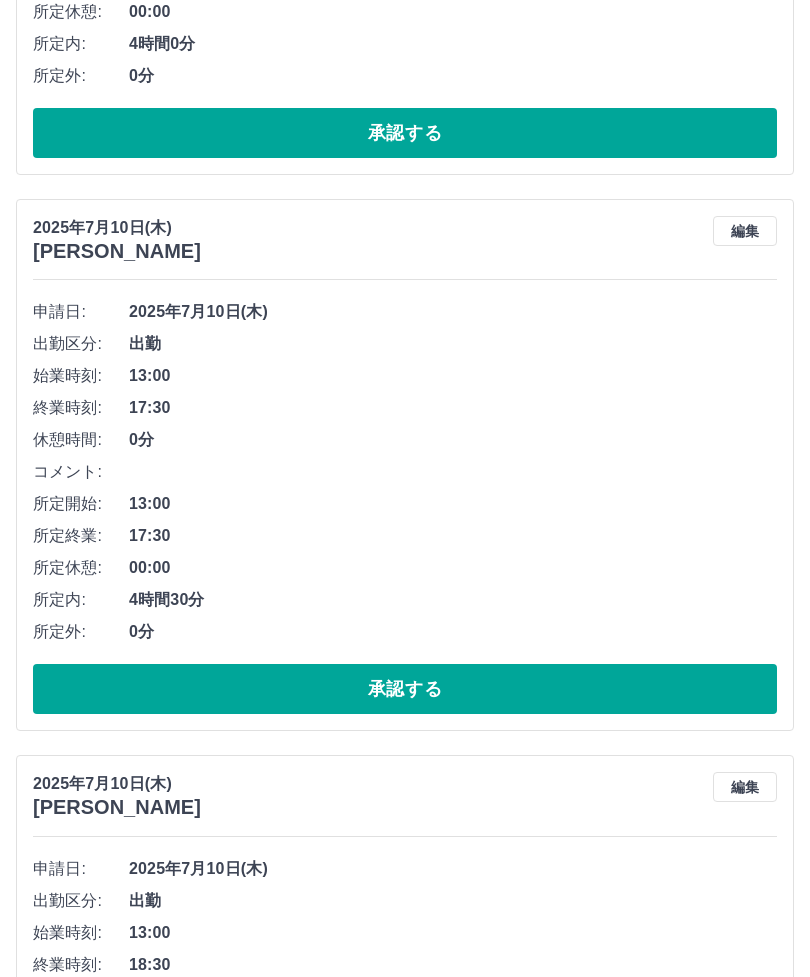 scroll, scrollTop: 594, scrollLeft: 0, axis: vertical 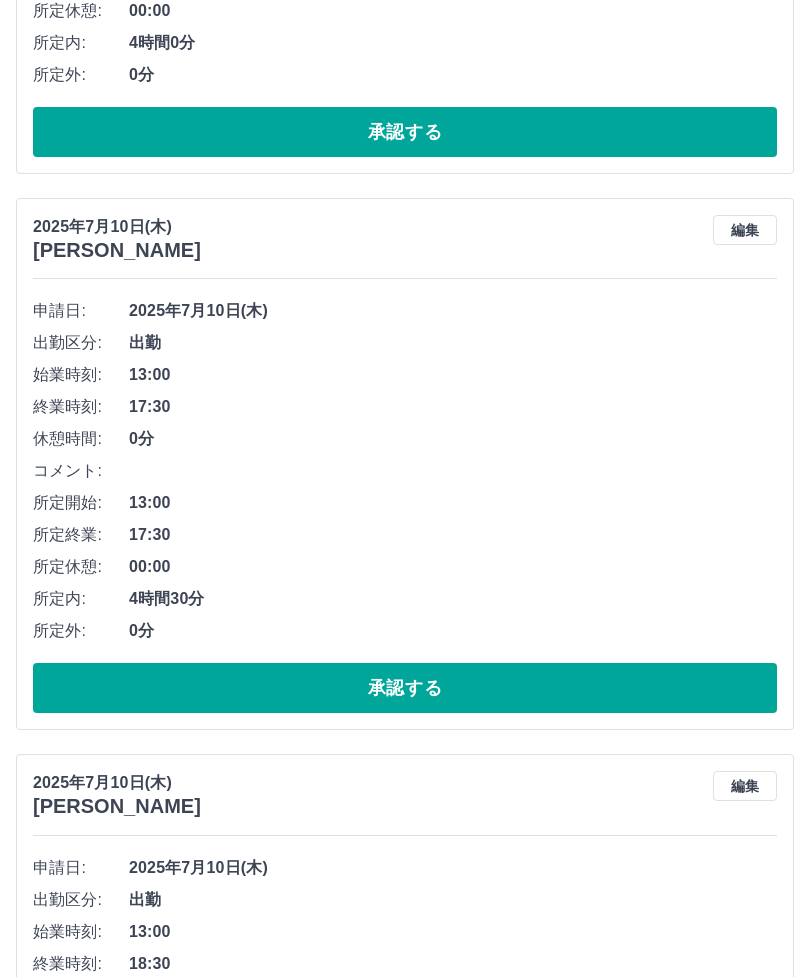 click on "承認する" at bounding box center [405, 688] 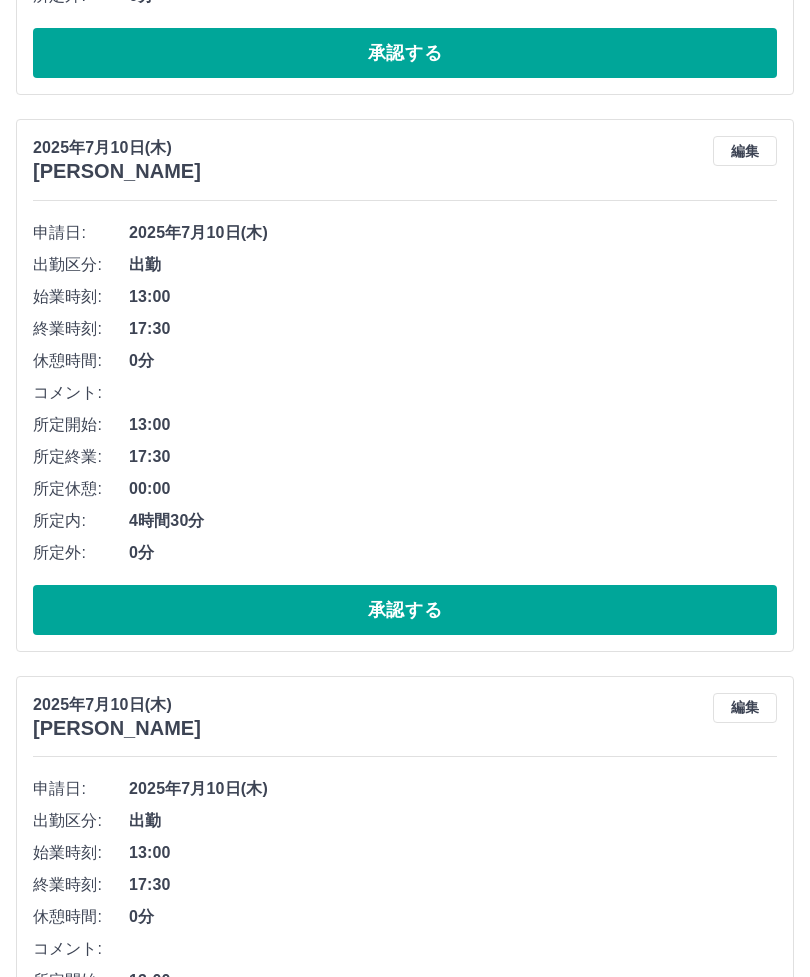 scroll, scrollTop: 1229, scrollLeft: 0, axis: vertical 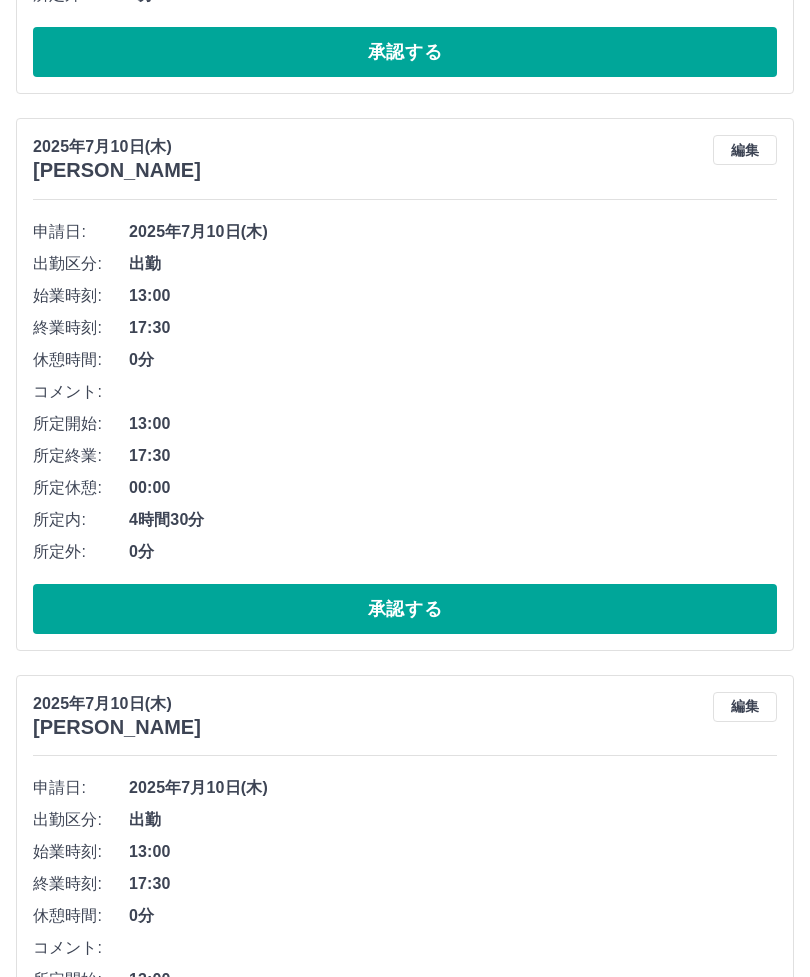 click on "承認する" at bounding box center (405, 610) 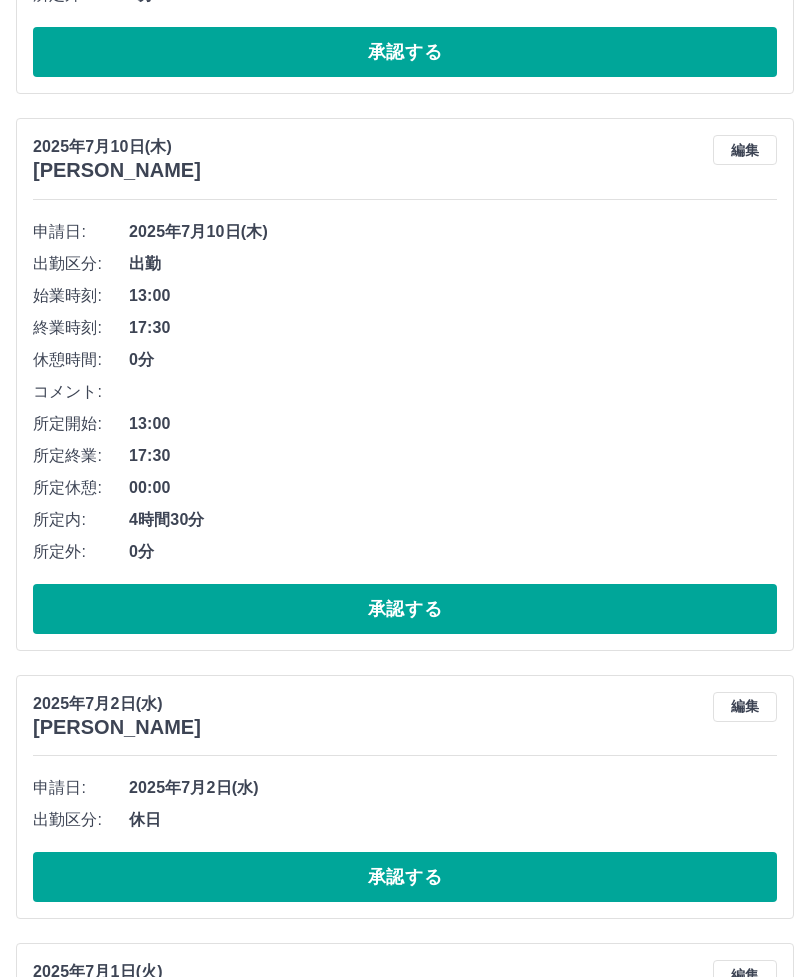 click on "承認する" at bounding box center (405, 609) 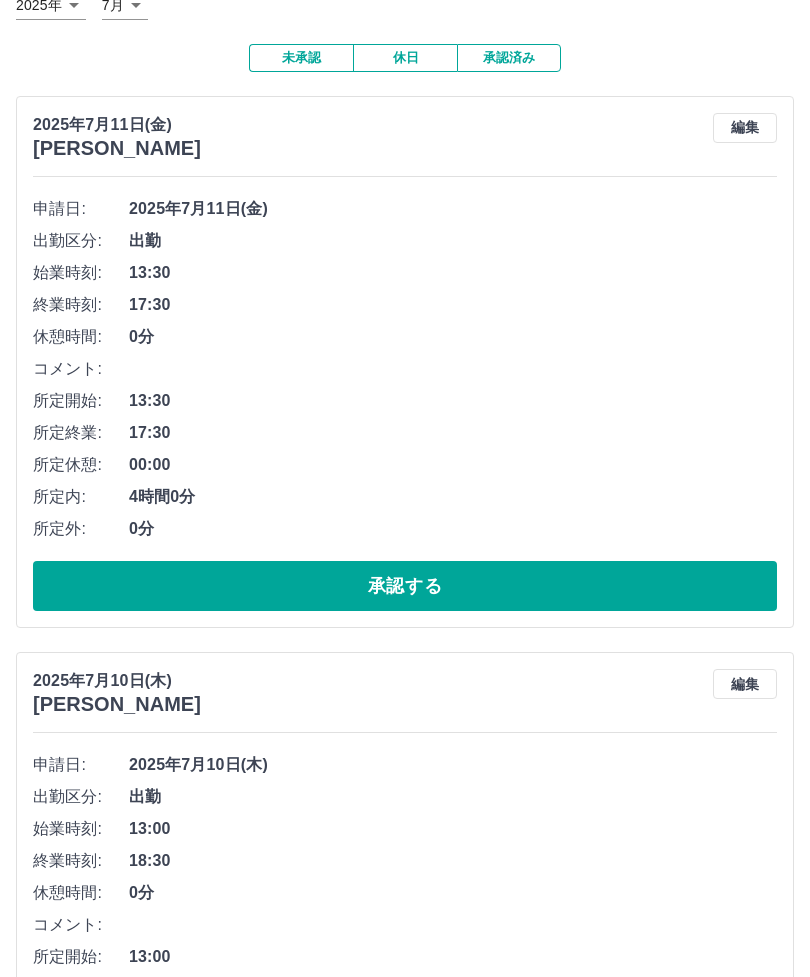 scroll, scrollTop: 0, scrollLeft: 0, axis: both 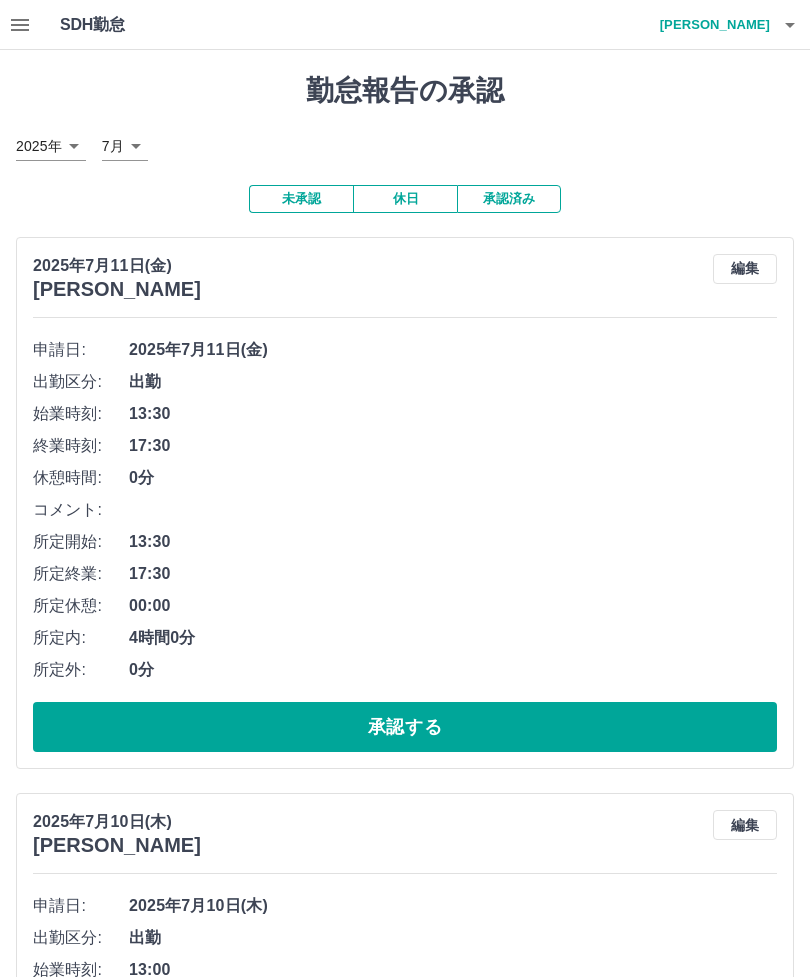 click on "上山　智恵" at bounding box center [710, 24] 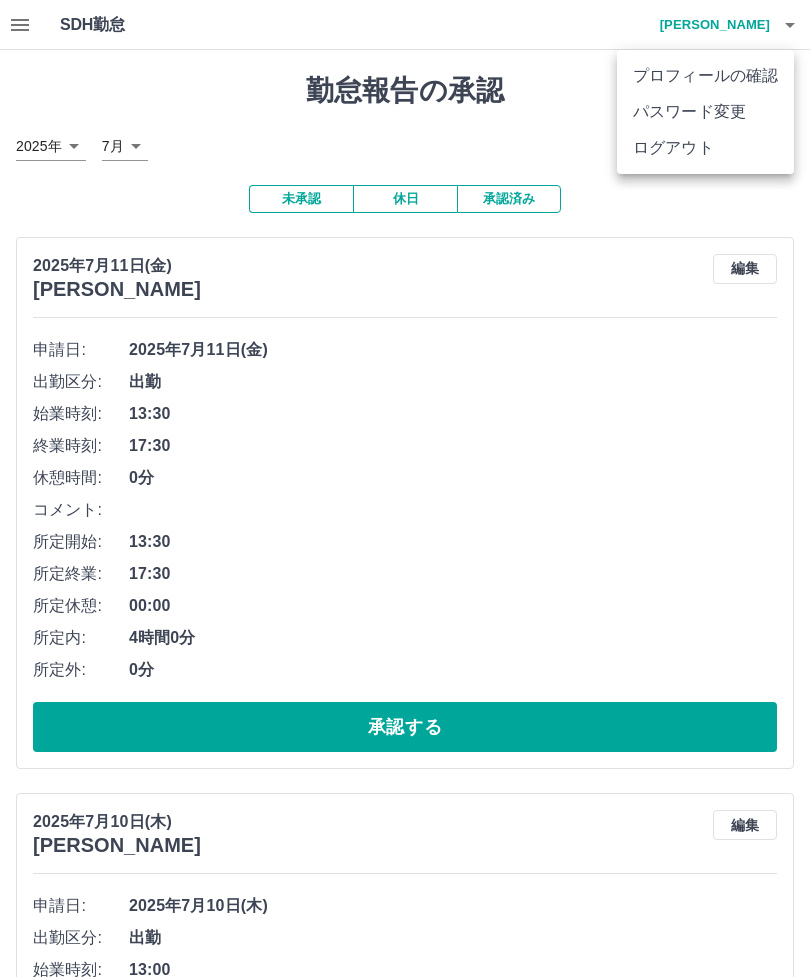 click on "ログアウト" at bounding box center [705, 147] 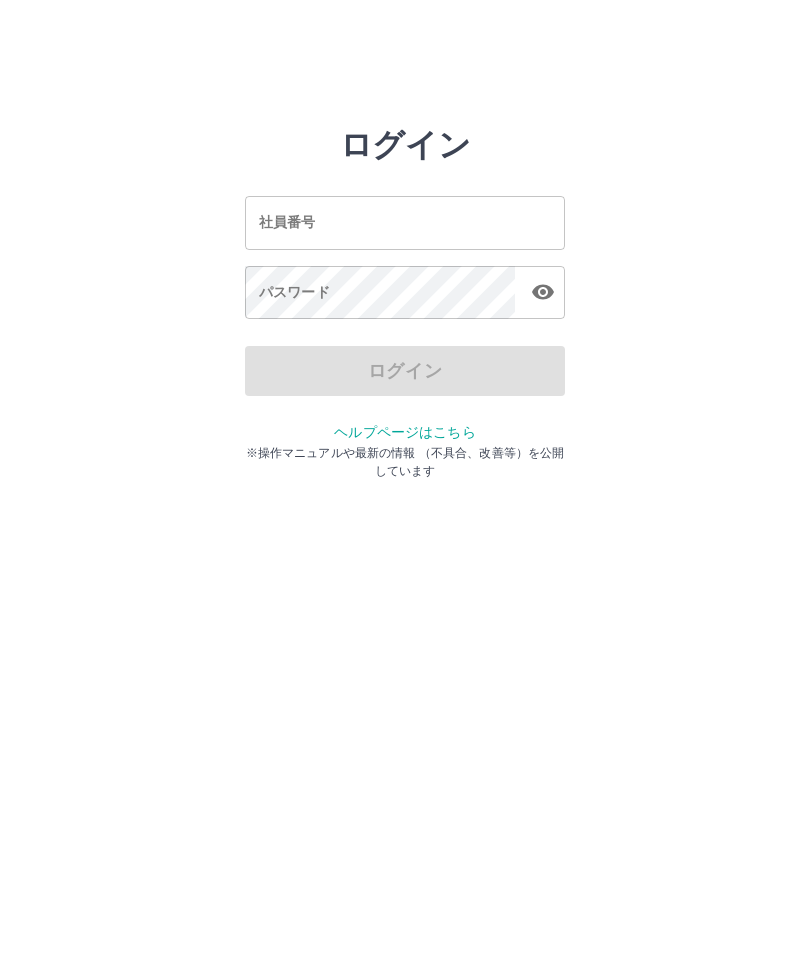 scroll, scrollTop: 0, scrollLeft: 0, axis: both 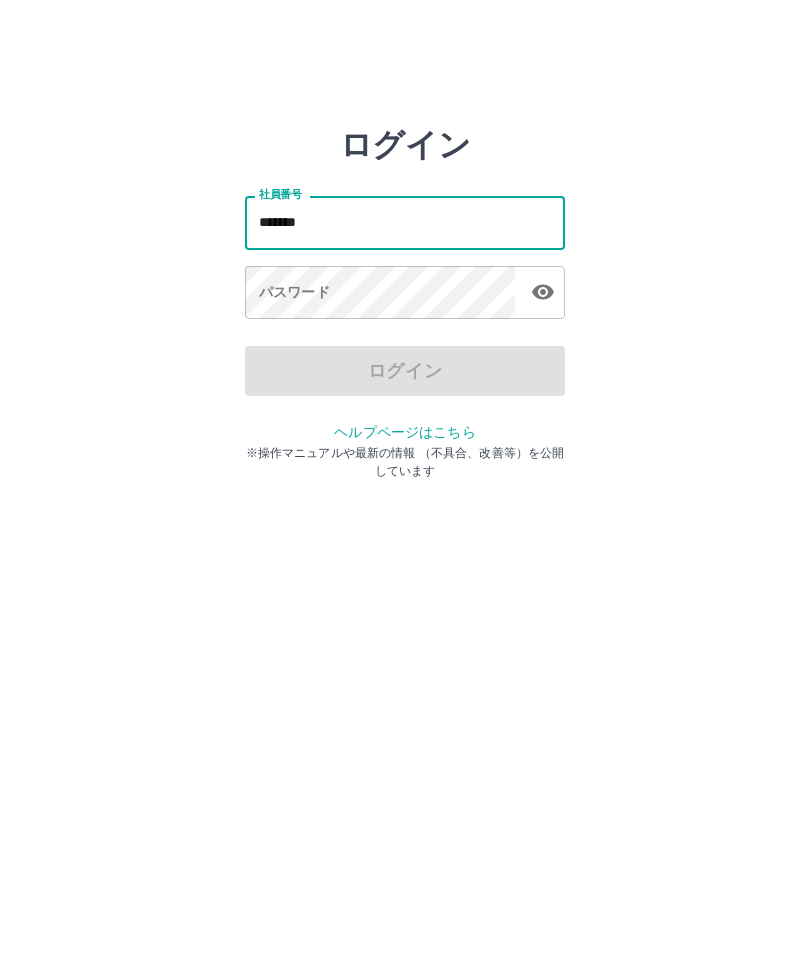 type on "*******" 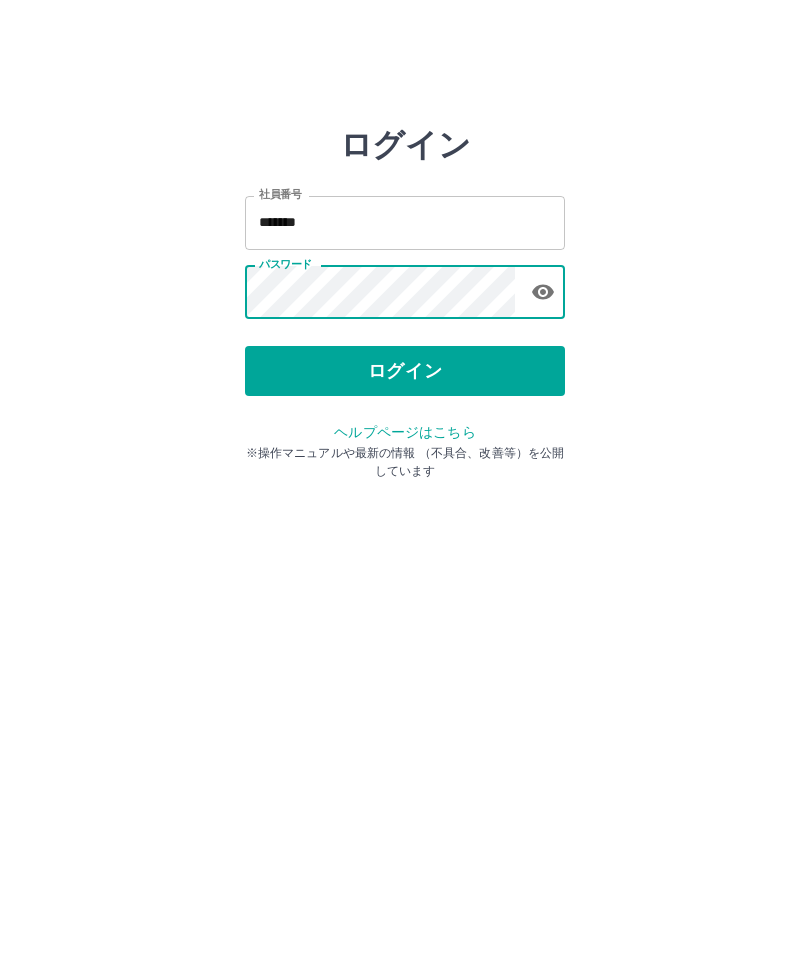 click on "ログイン" at bounding box center [405, 371] 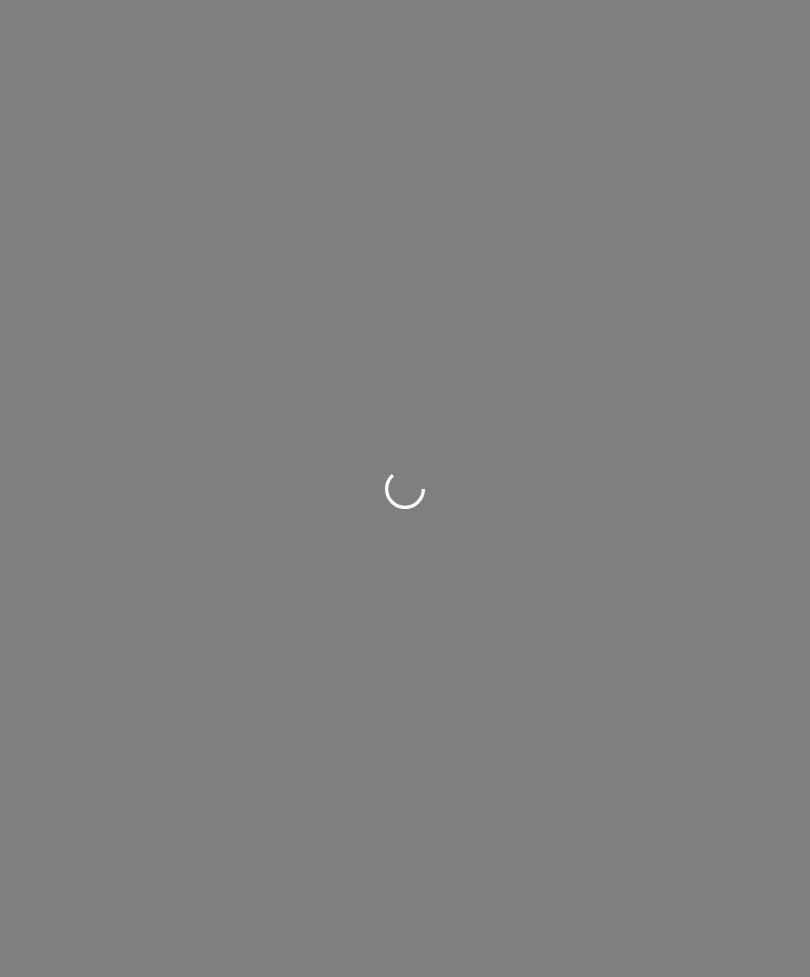 scroll, scrollTop: 0, scrollLeft: 0, axis: both 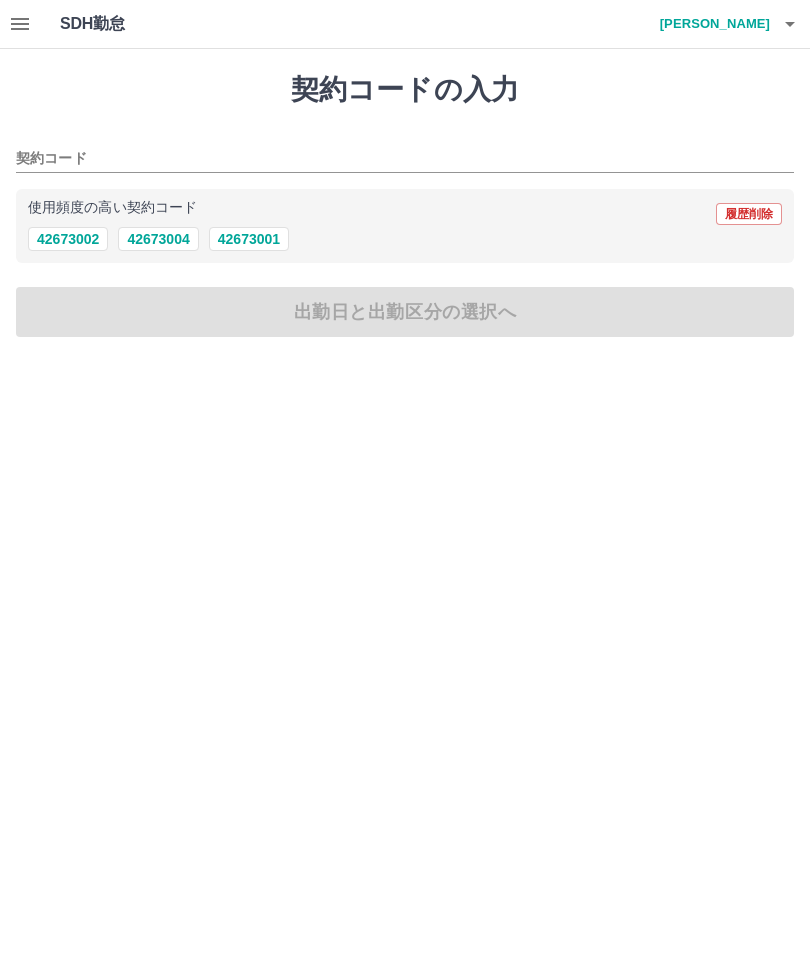 click on "42673002" at bounding box center (68, 239) 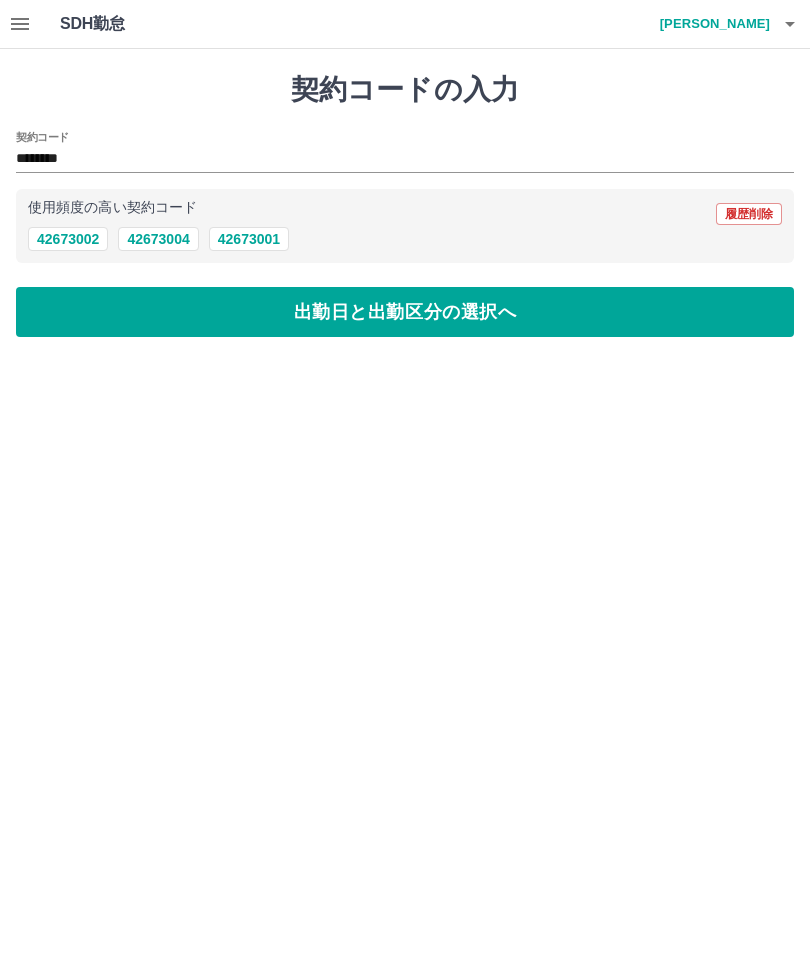 click on "出勤日と出勤区分の選択へ" at bounding box center [405, 312] 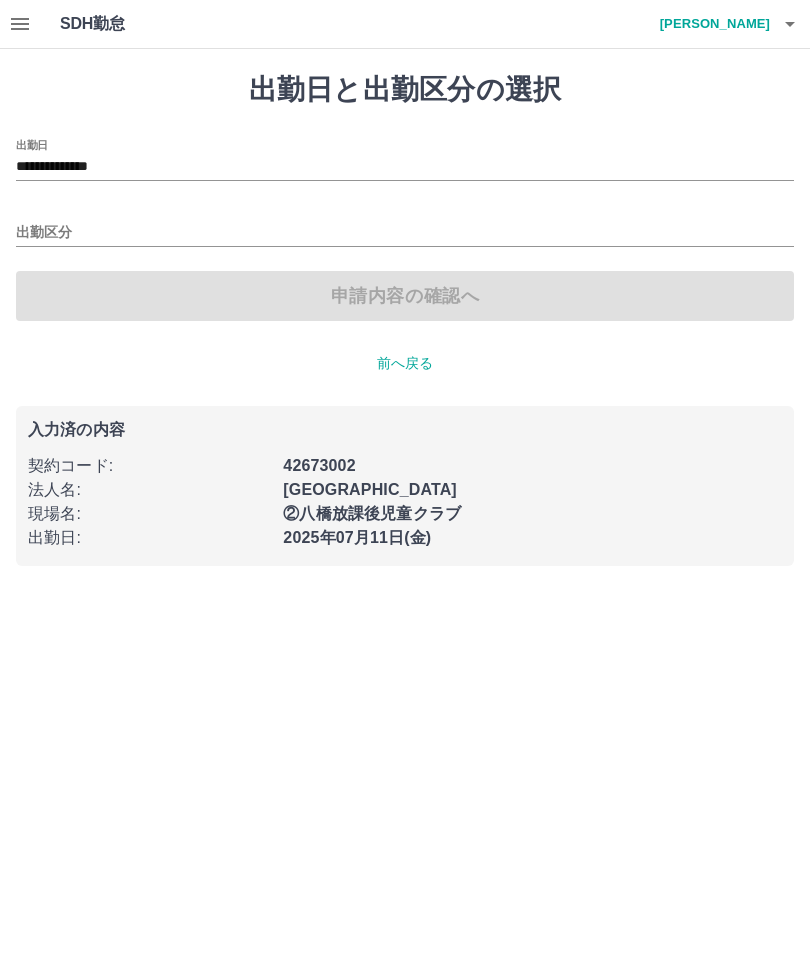 click on "出勤区分" at bounding box center [405, 233] 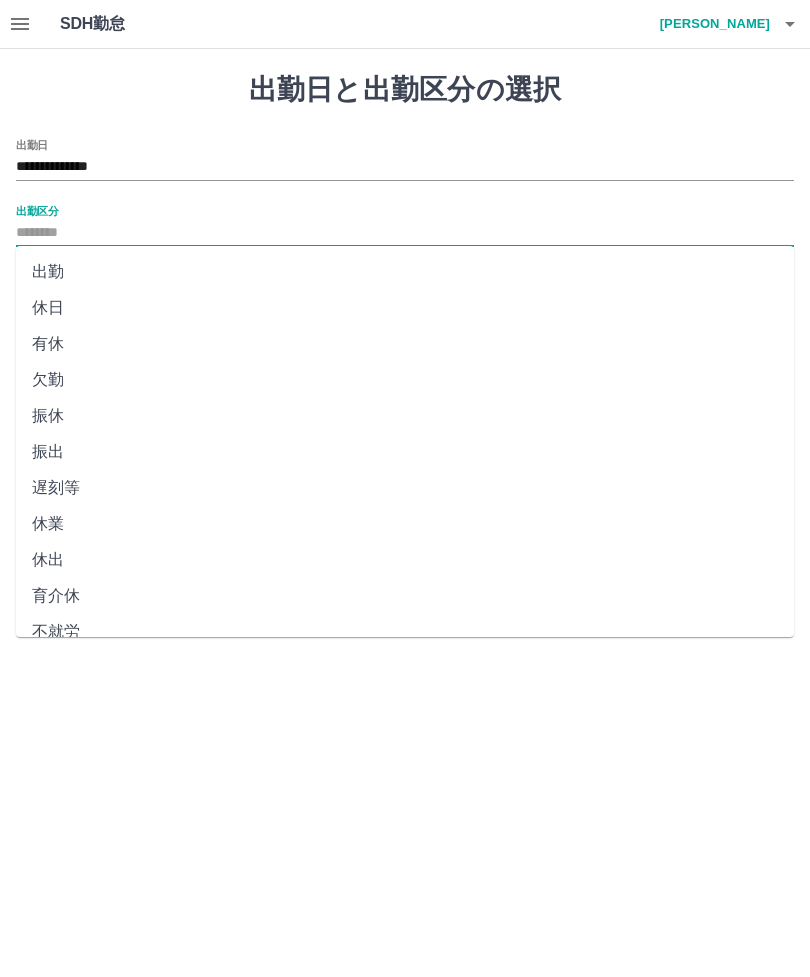 click on "出勤" at bounding box center [405, 272] 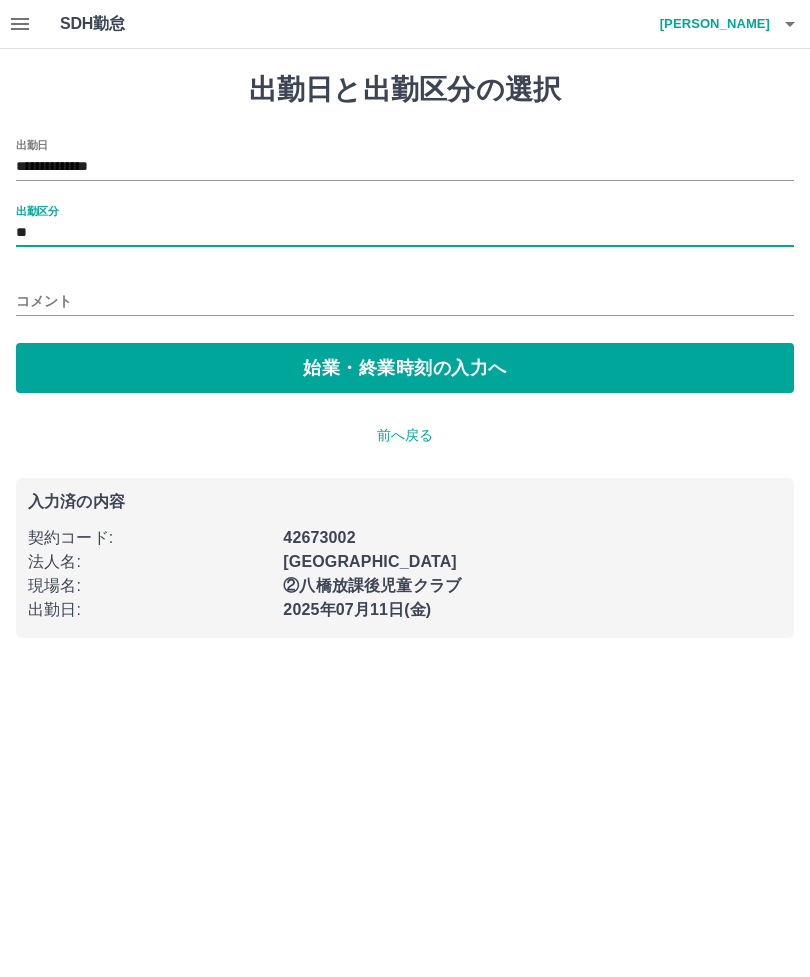 click on "始業・終業時刻の入力へ" at bounding box center (405, 368) 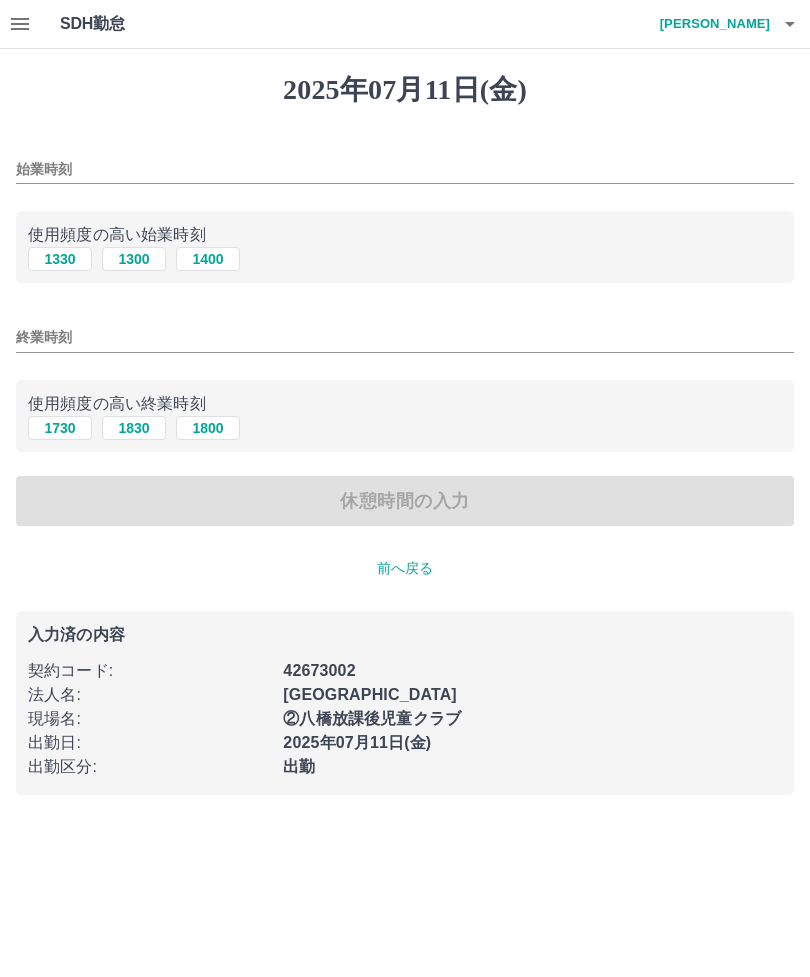 click on "終業時刻" at bounding box center (405, 337) 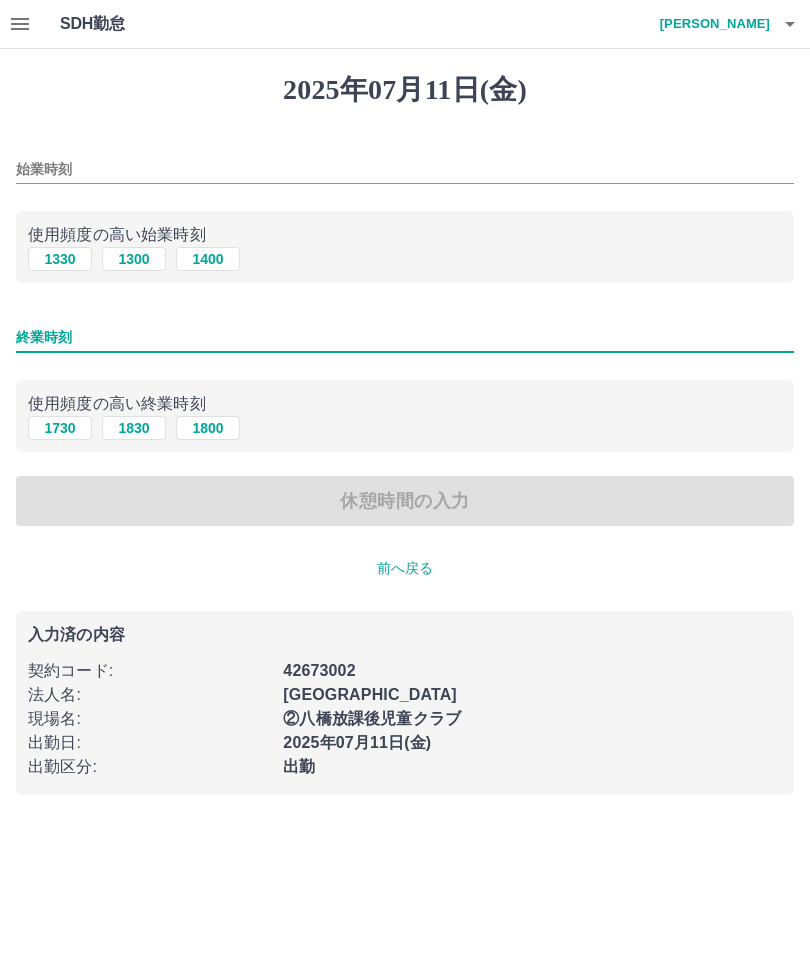 type on "*" 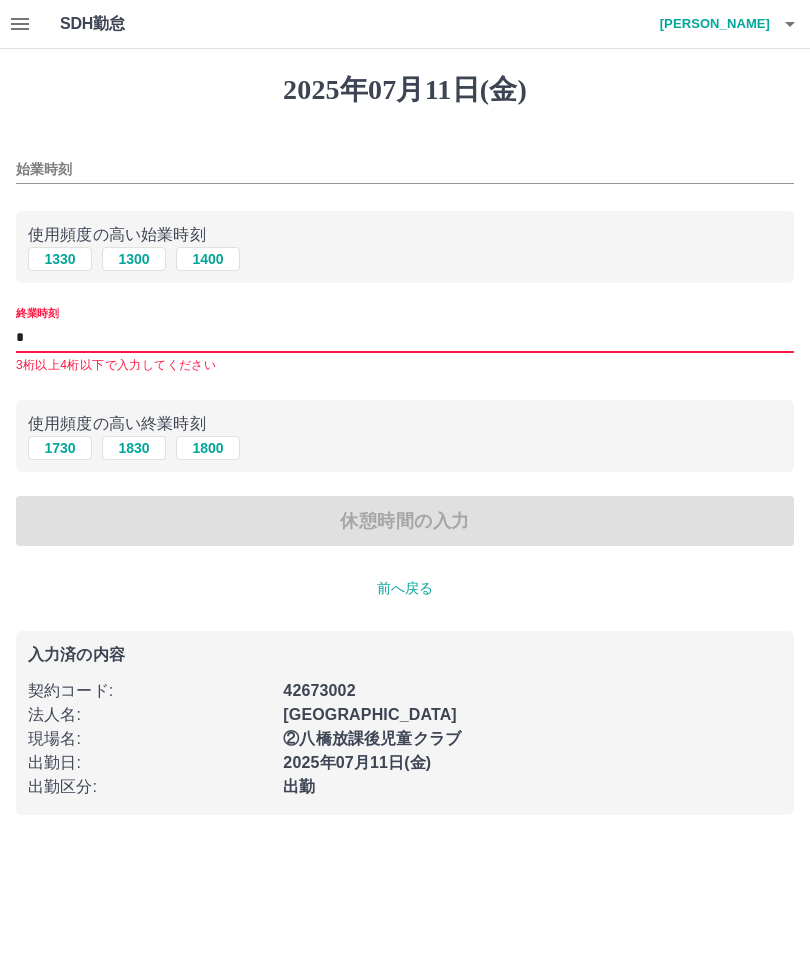 type 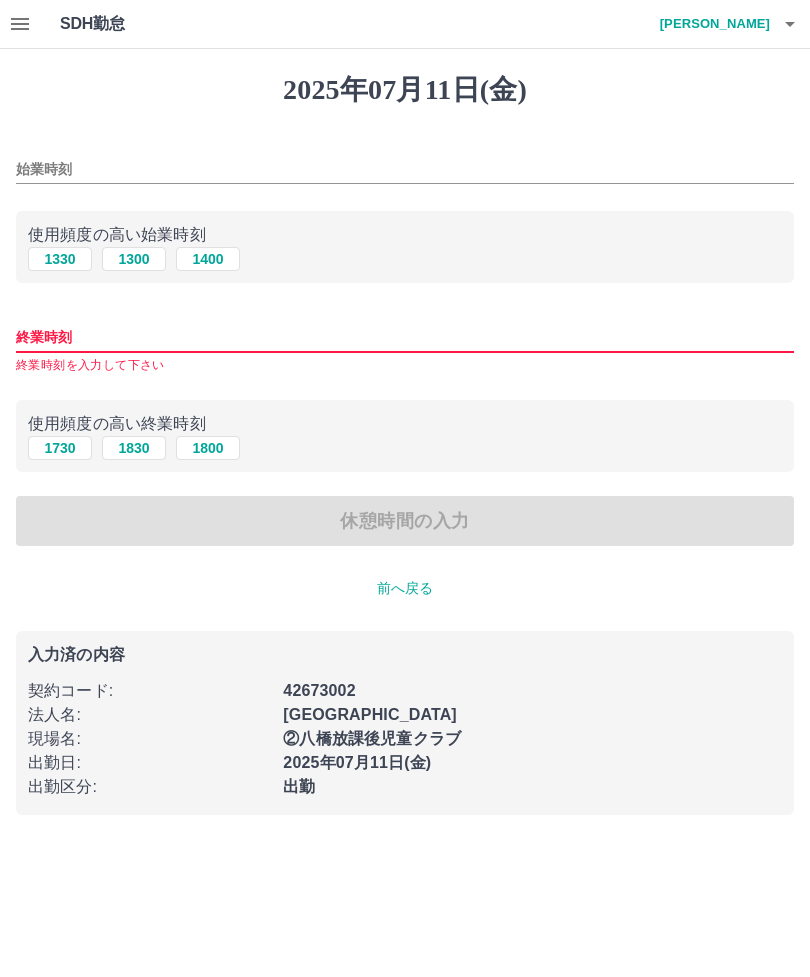 click on "始業時刻" at bounding box center (405, 169) 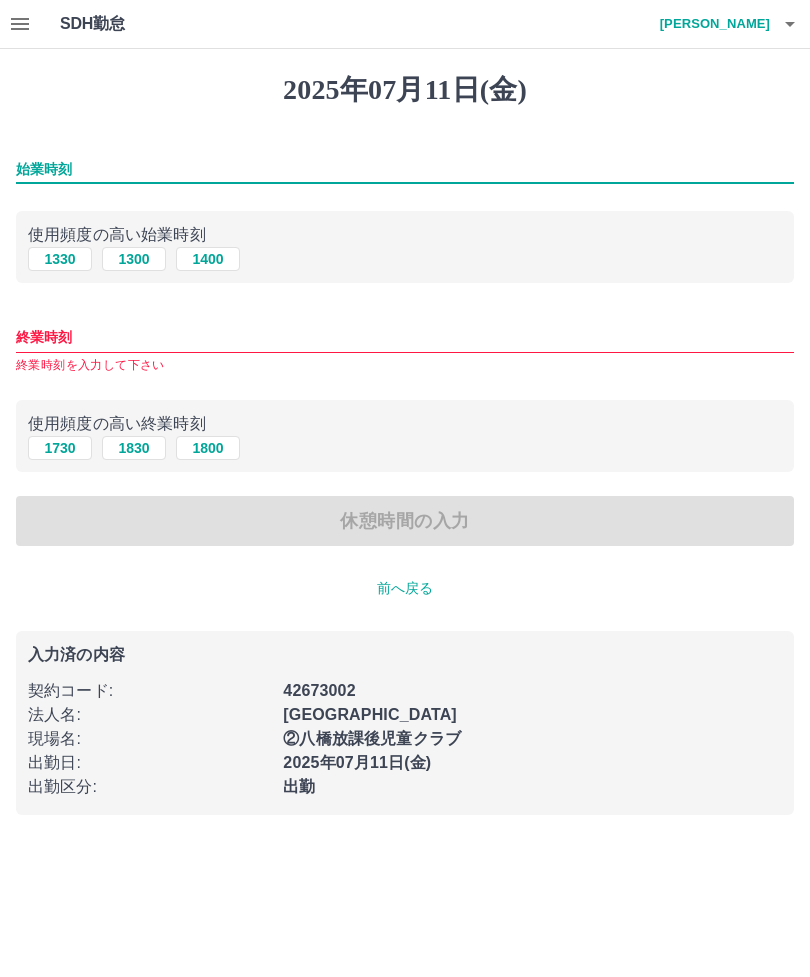 click on "1330" at bounding box center [60, 259] 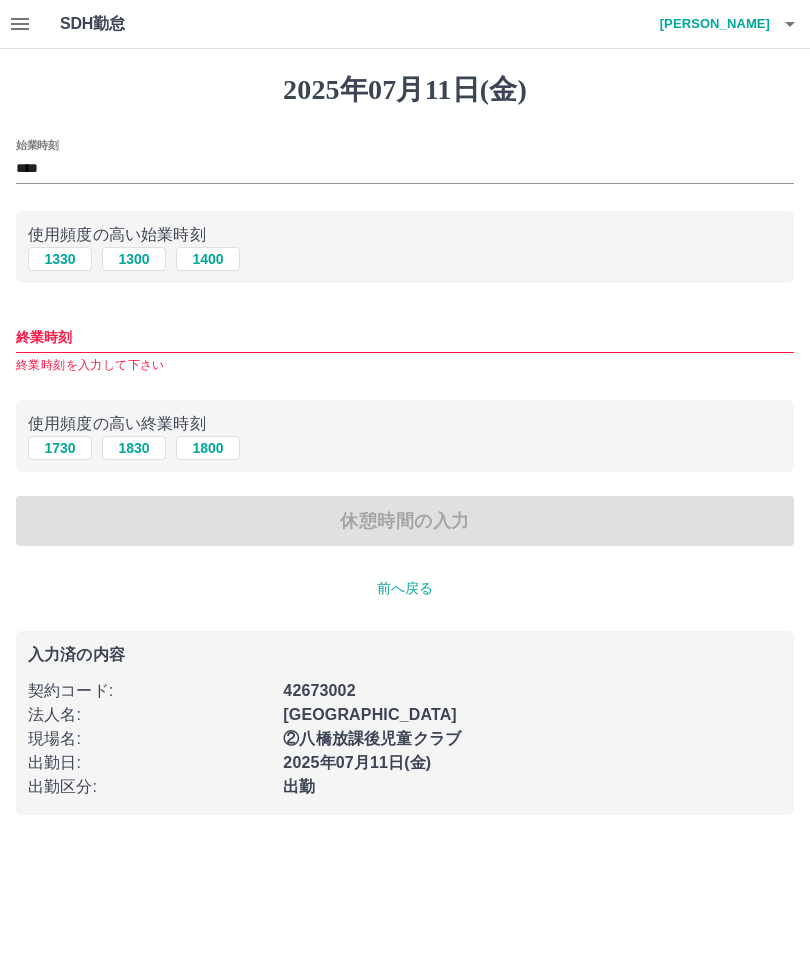 click on "終業時刻" at bounding box center [405, 337] 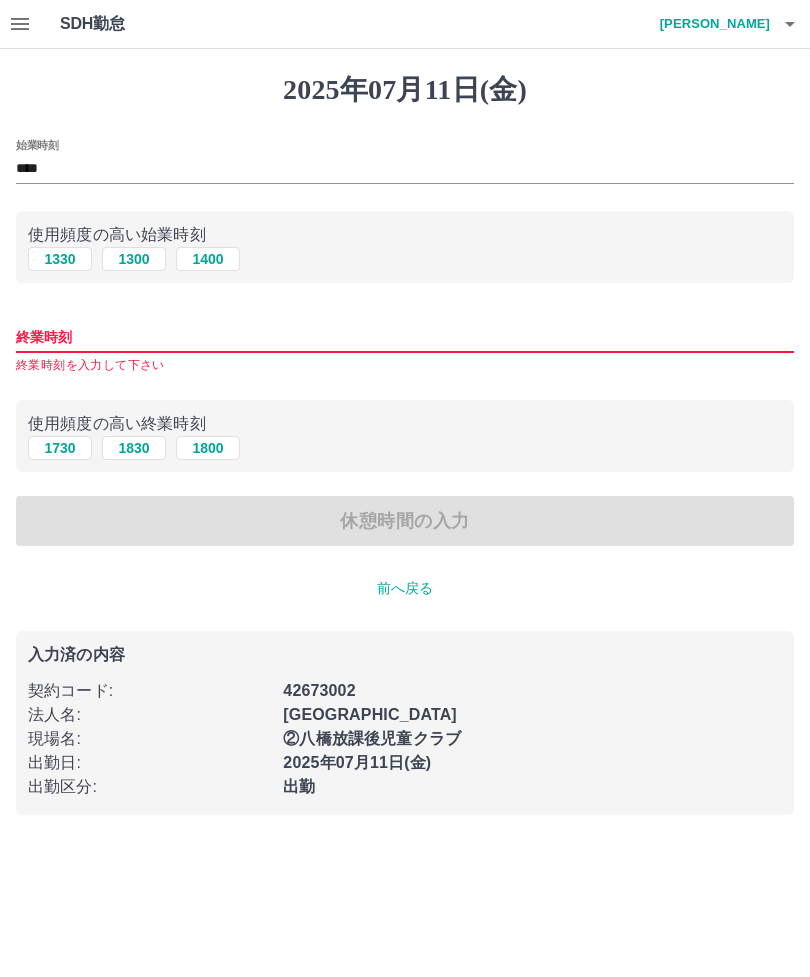 click on "1730" at bounding box center (60, 448) 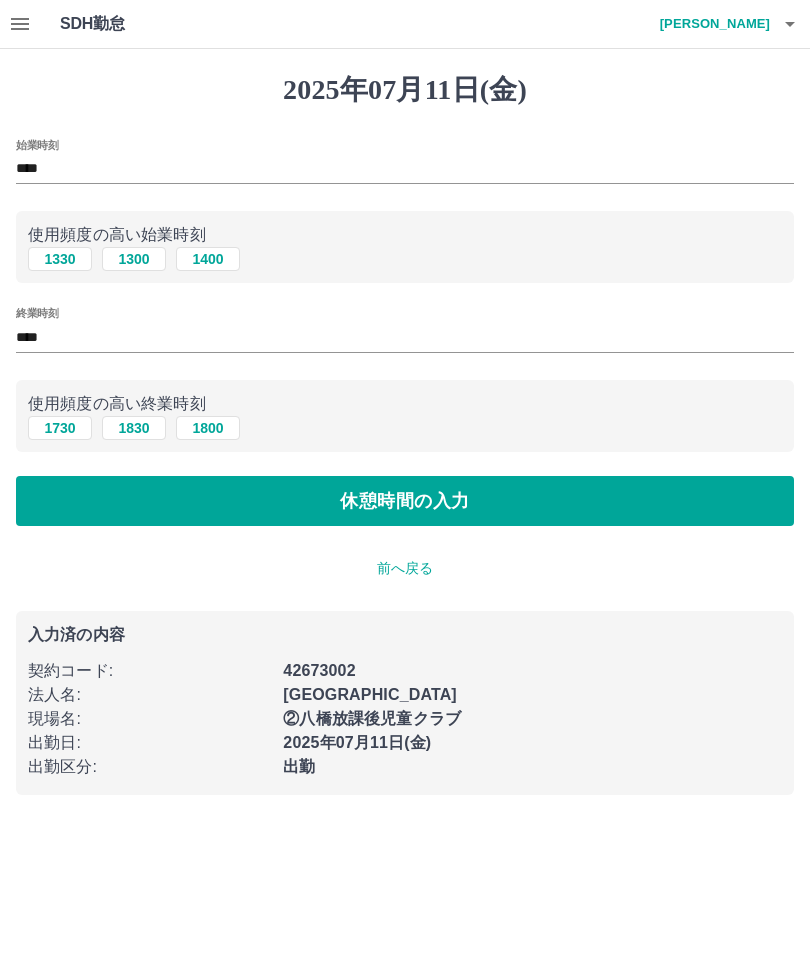 click on "休憩時間の入力" at bounding box center (405, 501) 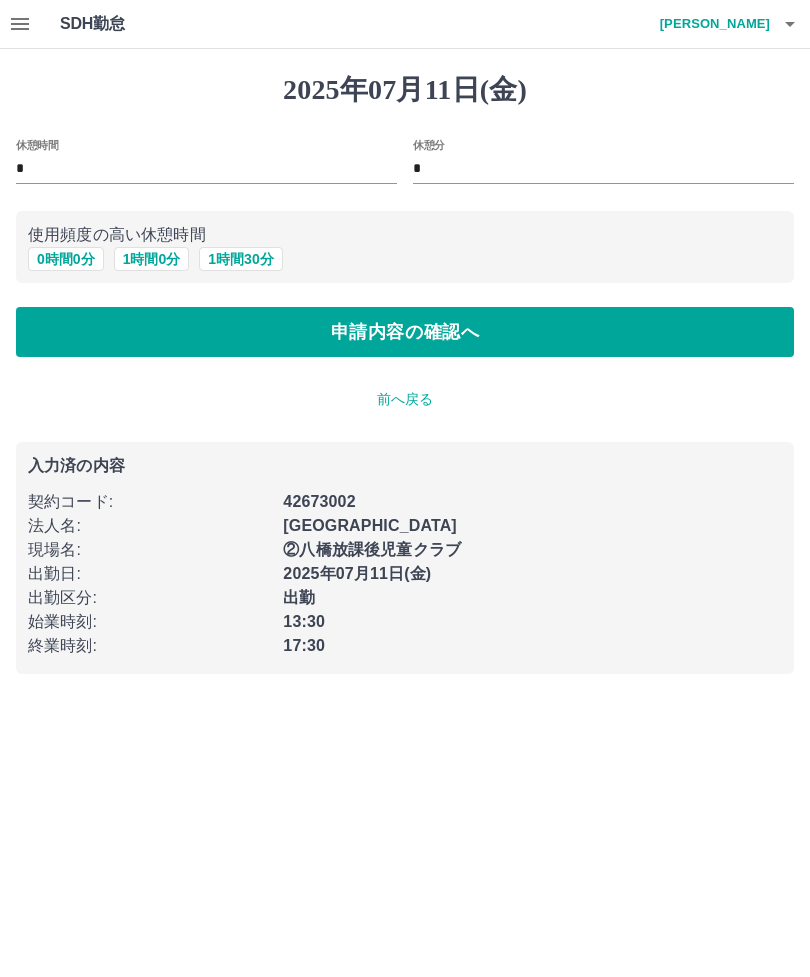 click on "申請内容の確認へ" at bounding box center [405, 332] 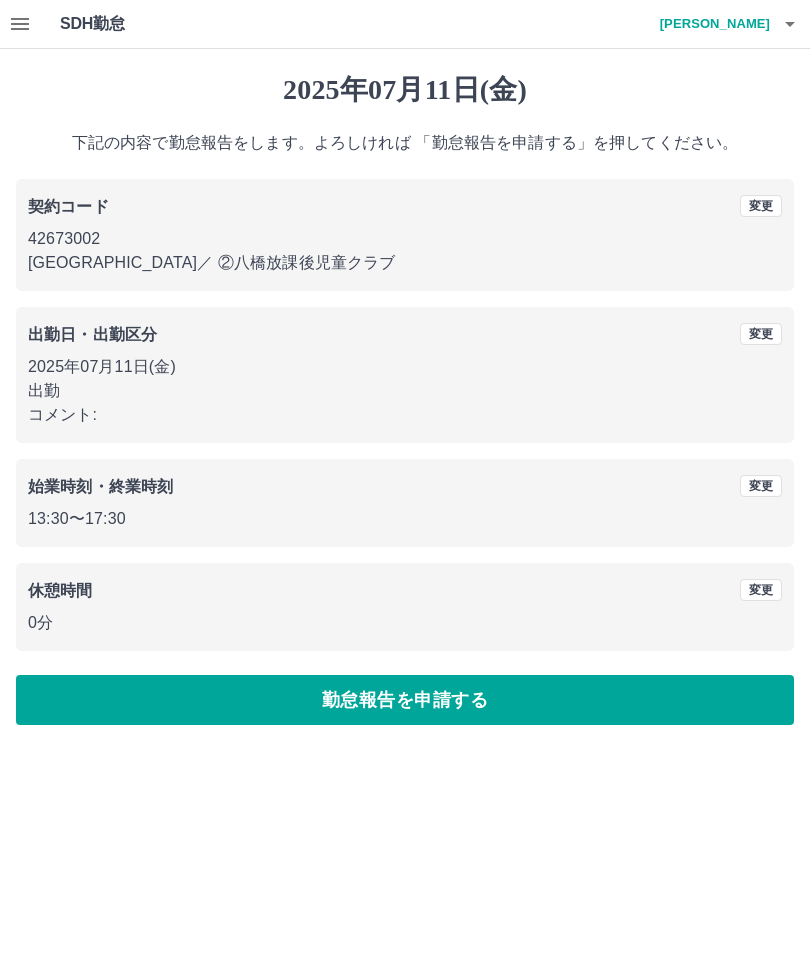 click on "勤怠報告を申請する" at bounding box center (405, 700) 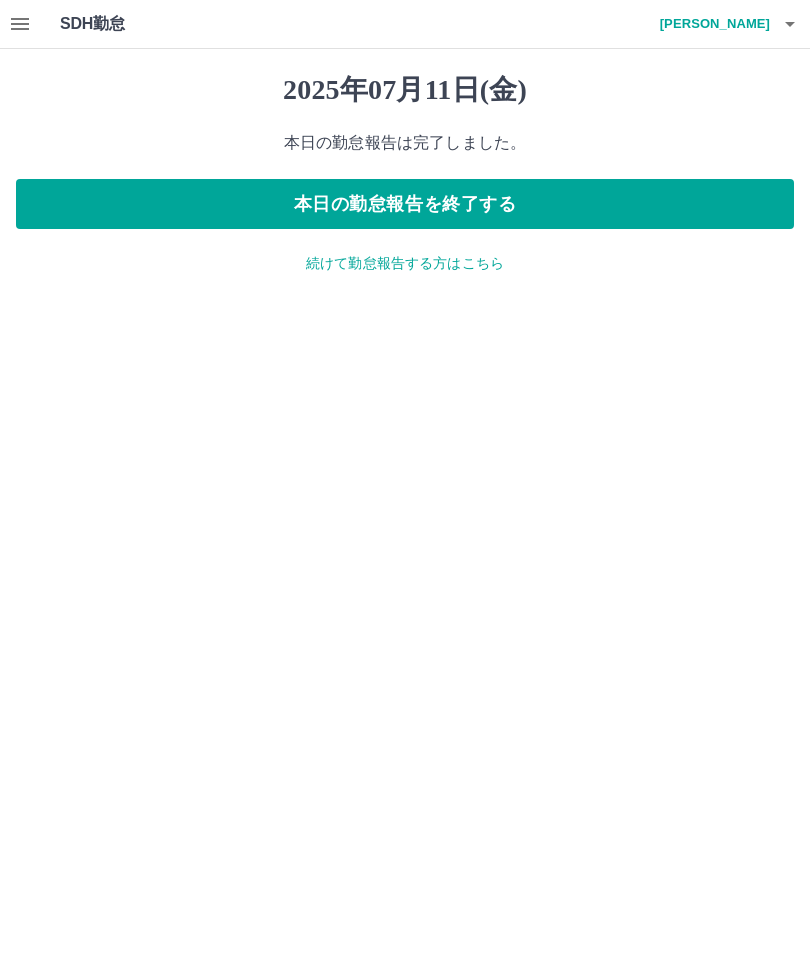 click on "本日の勤怠報告を終了する" at bounding box center [405, 204] 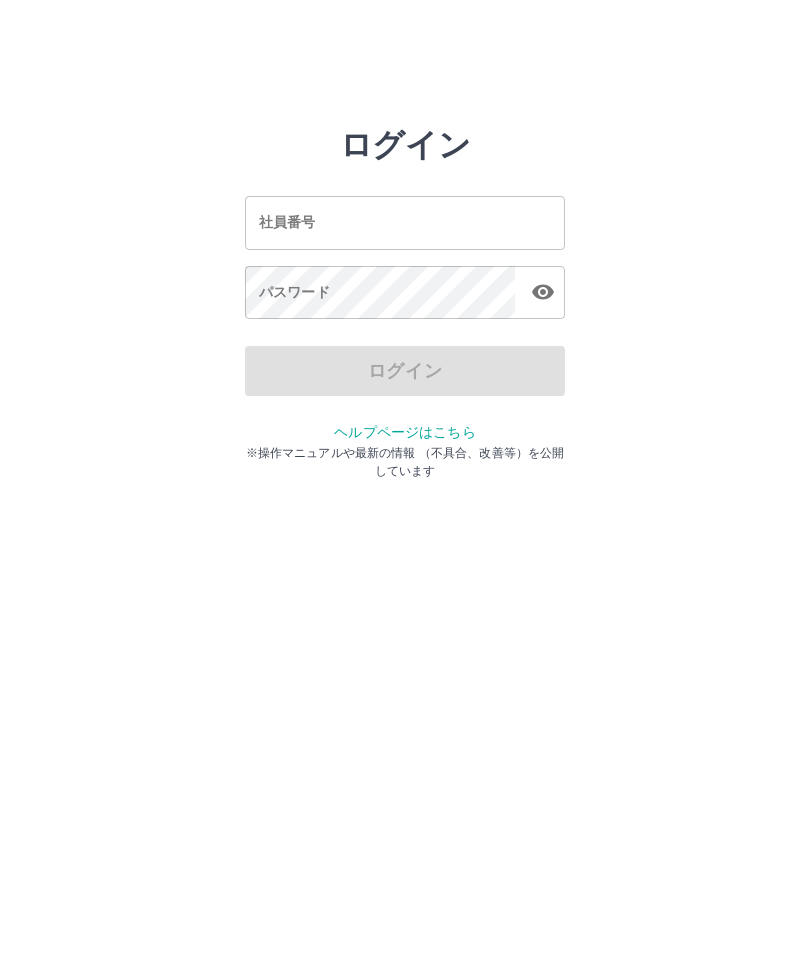 scroll, scrollTop: 0, scrollLeft: 0, axis: both 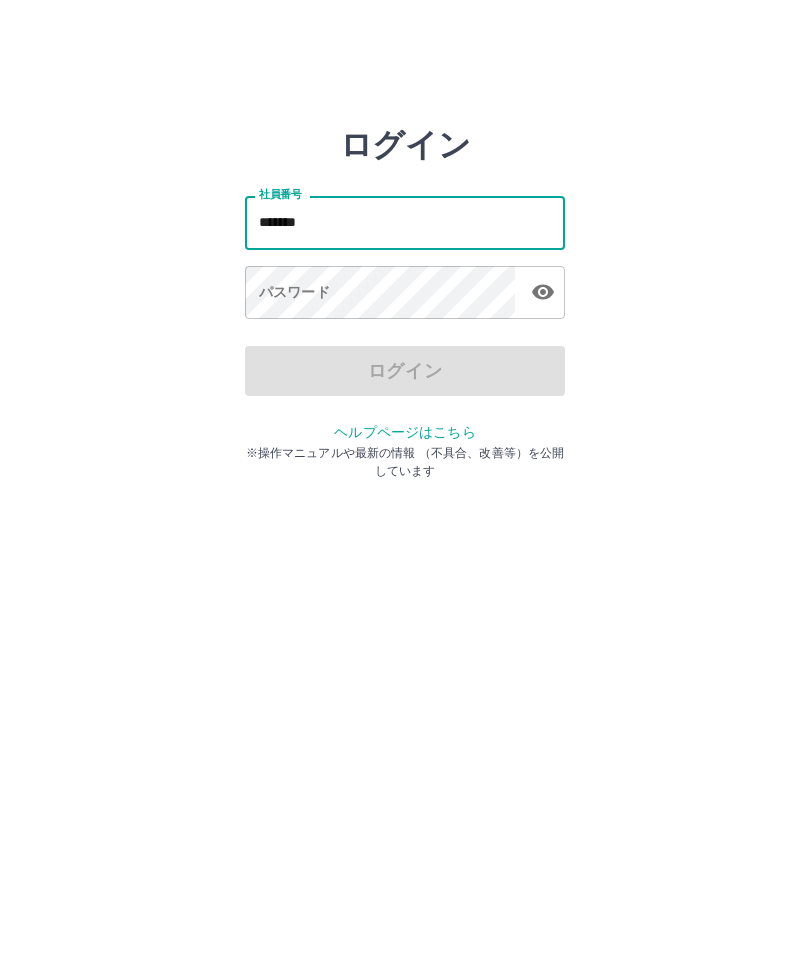 type on "*******" 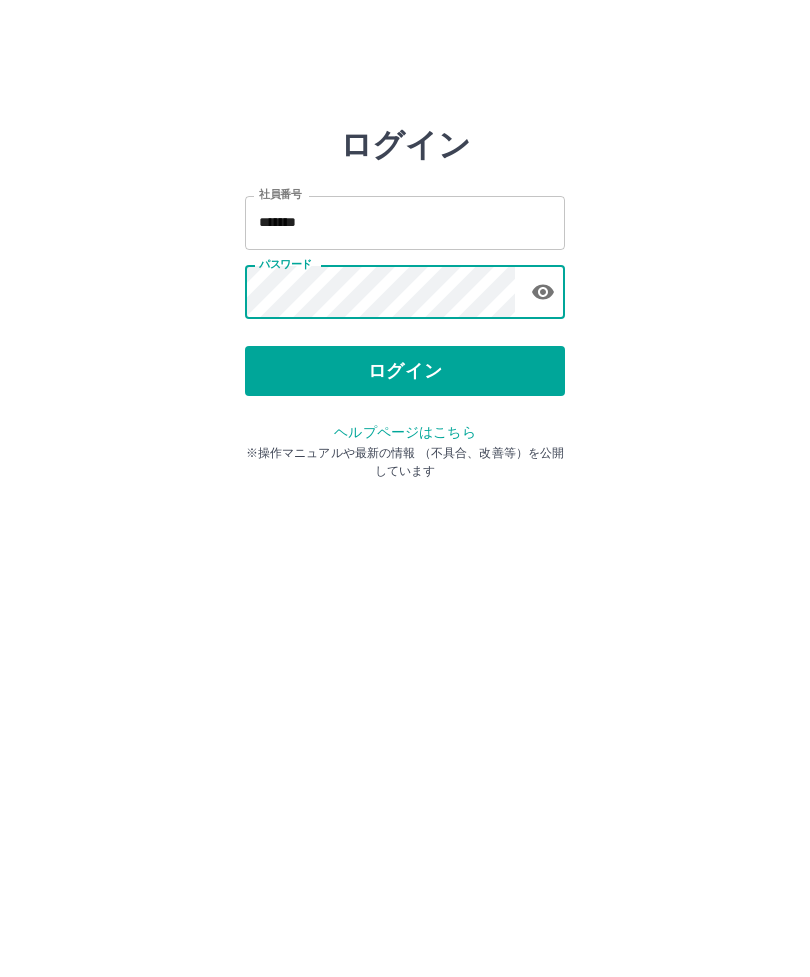 click on "ログイン" at bounding box center (405, 371) 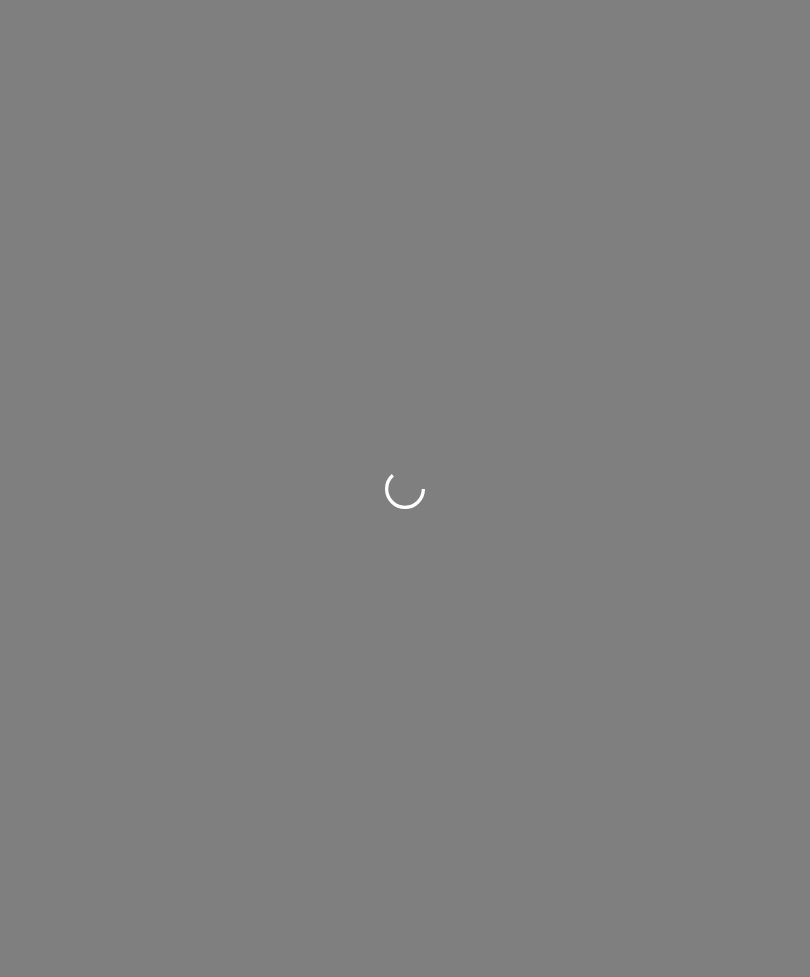 scroll, scrollTop: 0, scrollLeft: 0, axis: both 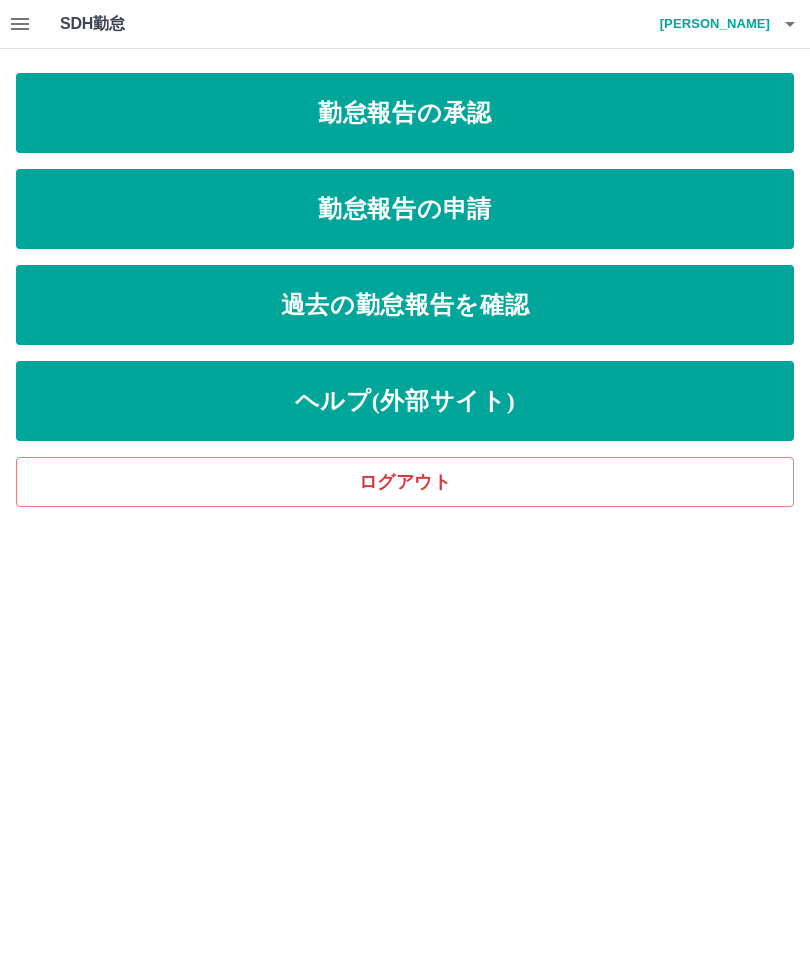 click on "勤怠報告の承認" at bounding box center [405, 113] 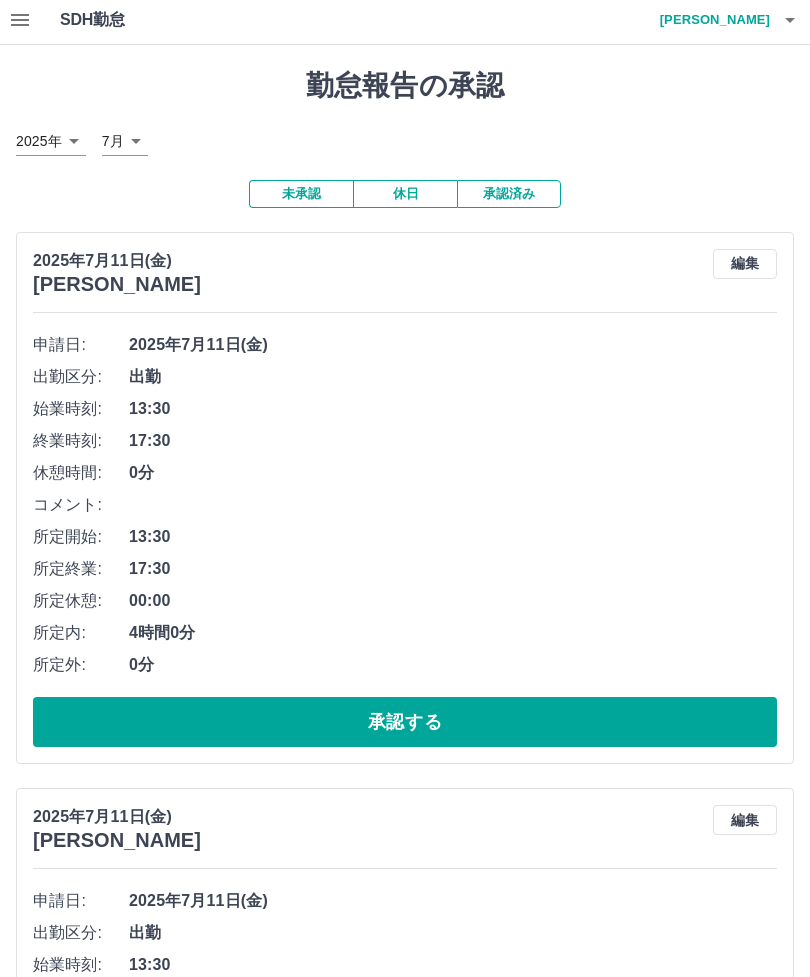 scroll, scrollTop: 0, scrollLeft: 0, axis: both 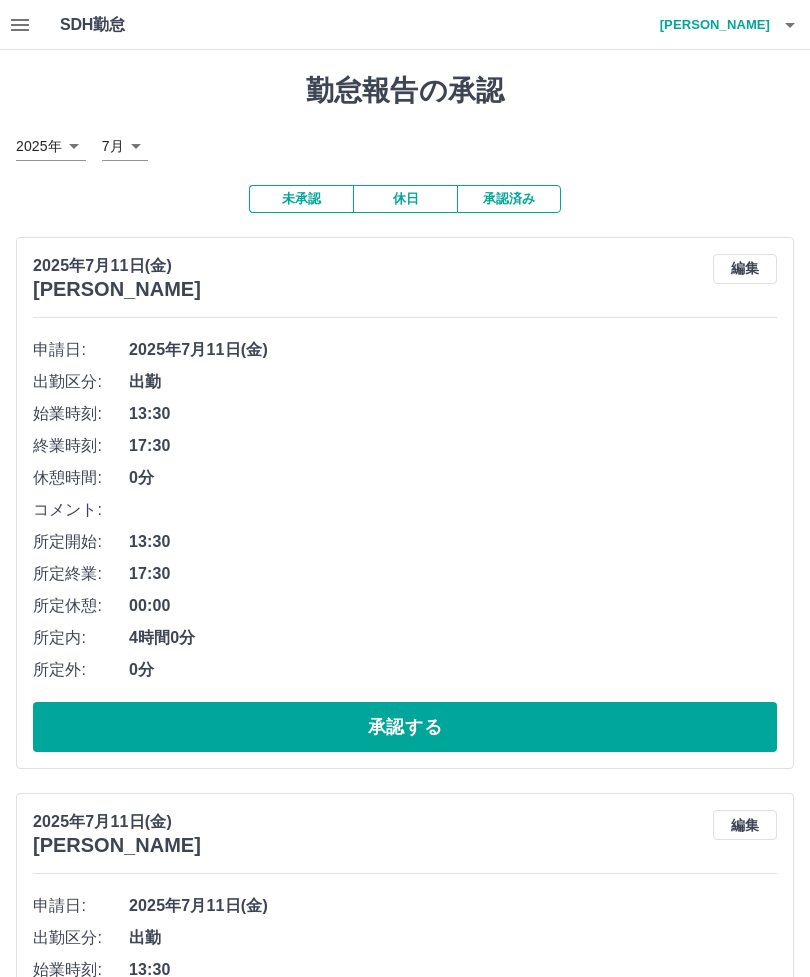 click on "承認済み" at bounding box center (509, 198) 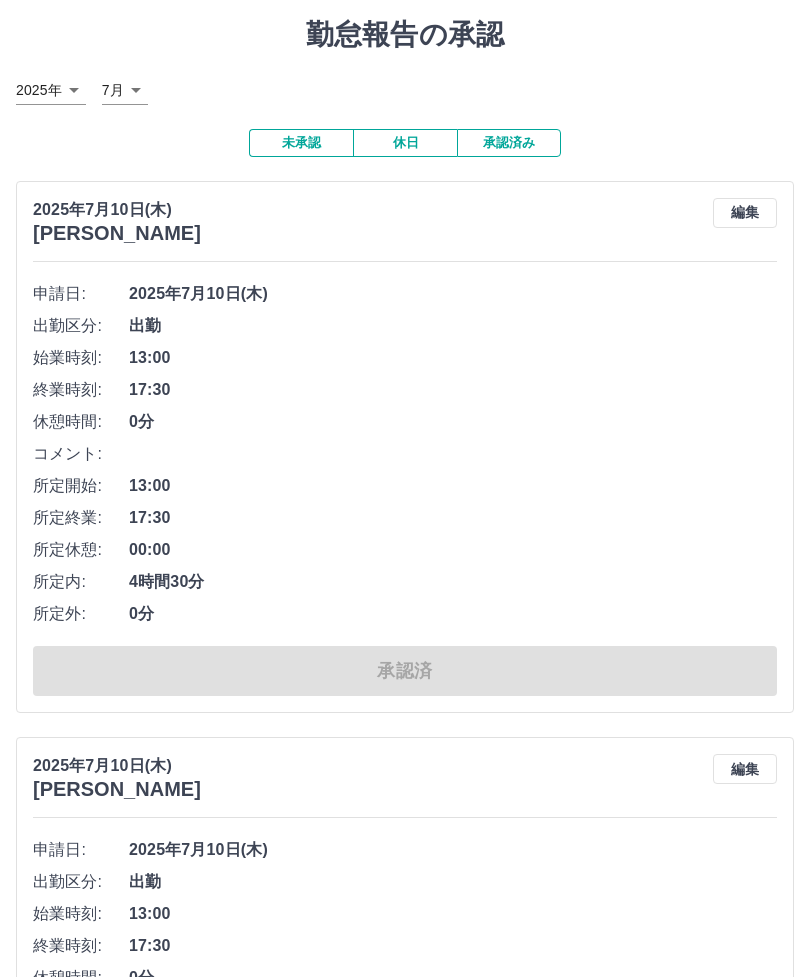 scroll, scrollTop: 0, scrollLeft: 0, axis: both 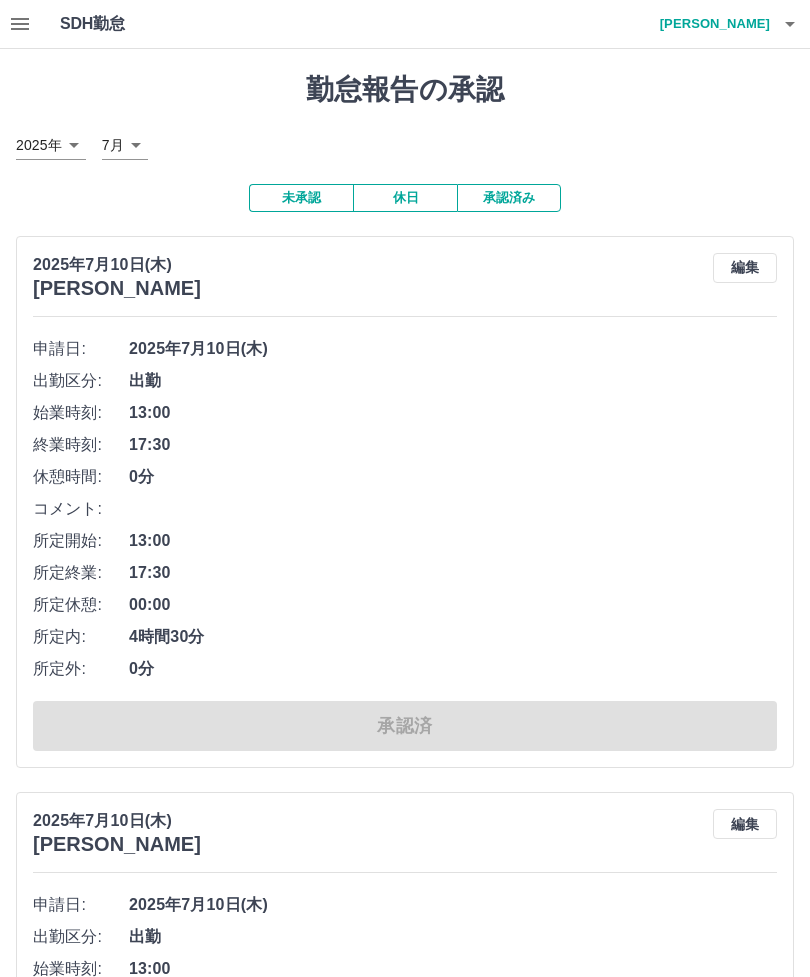 click on "上山　智恵" at bounding box center (710, 24) 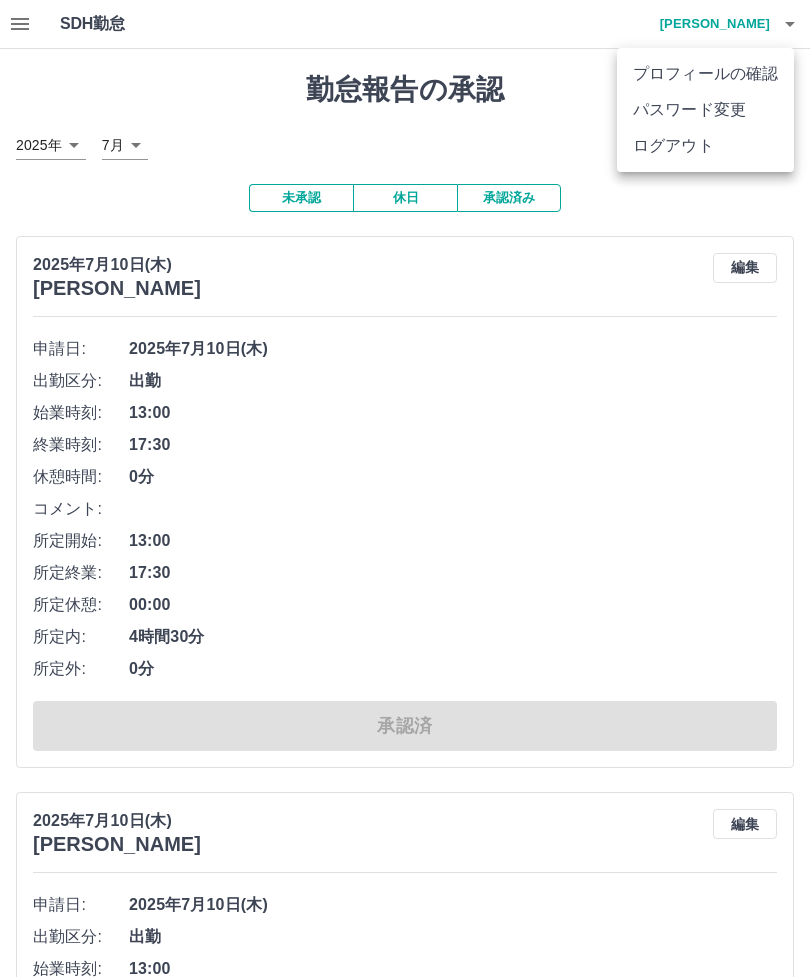 click on "ログアウト" at bounding box center (705, 146) 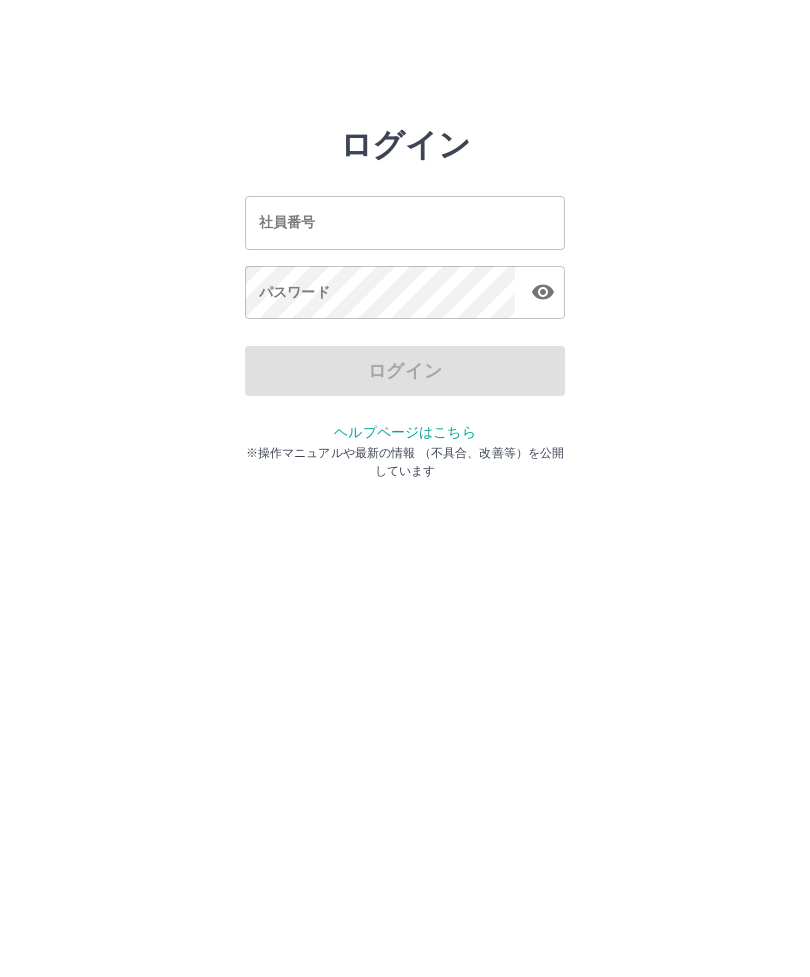 scroll, scrollTop: 0, scrollLeft: 0, axis: both 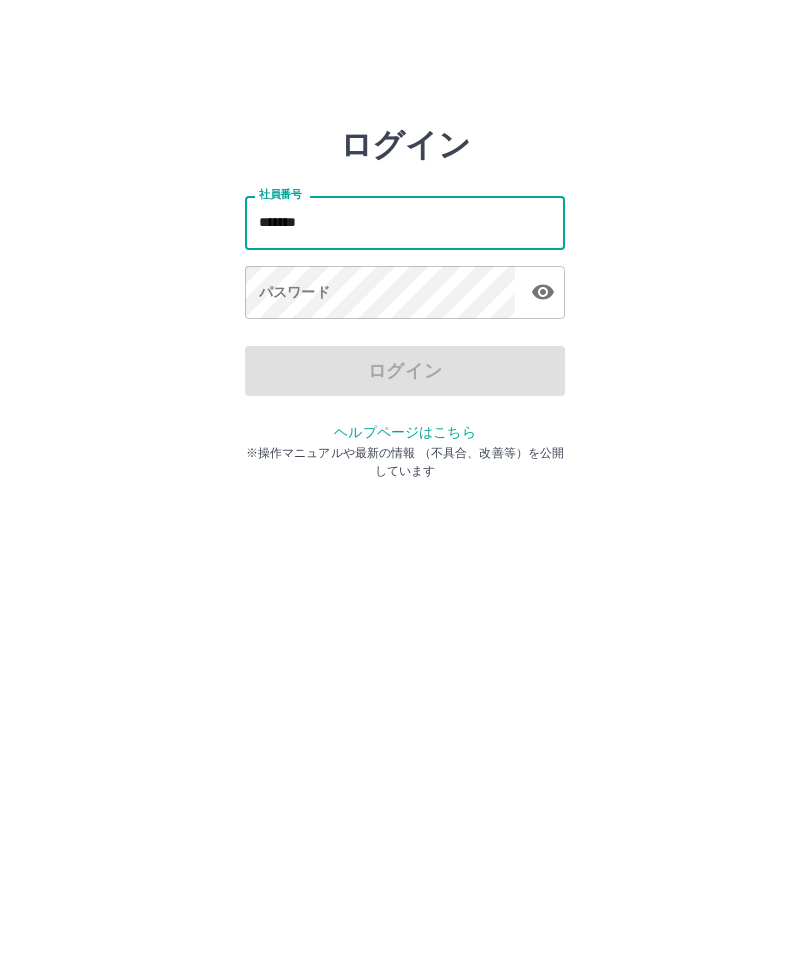 type on "*******" 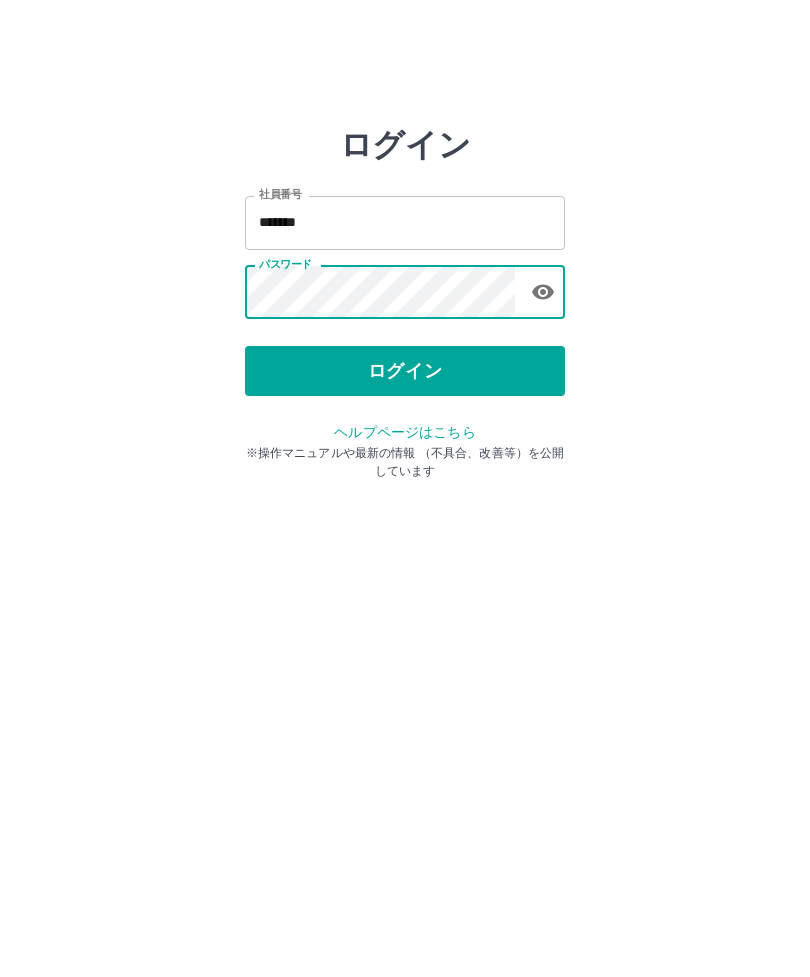 click on "ログイン" at bounding box center (405, 371) 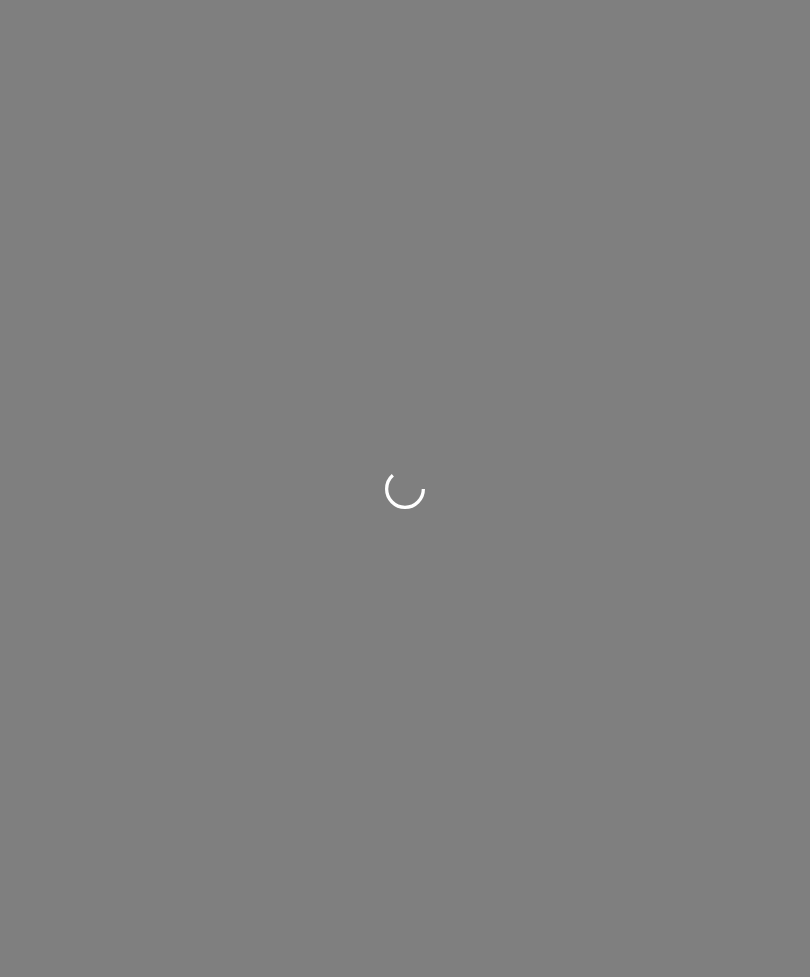 scroll, scrollTop: 0, scrollLeft: 0, axis: both 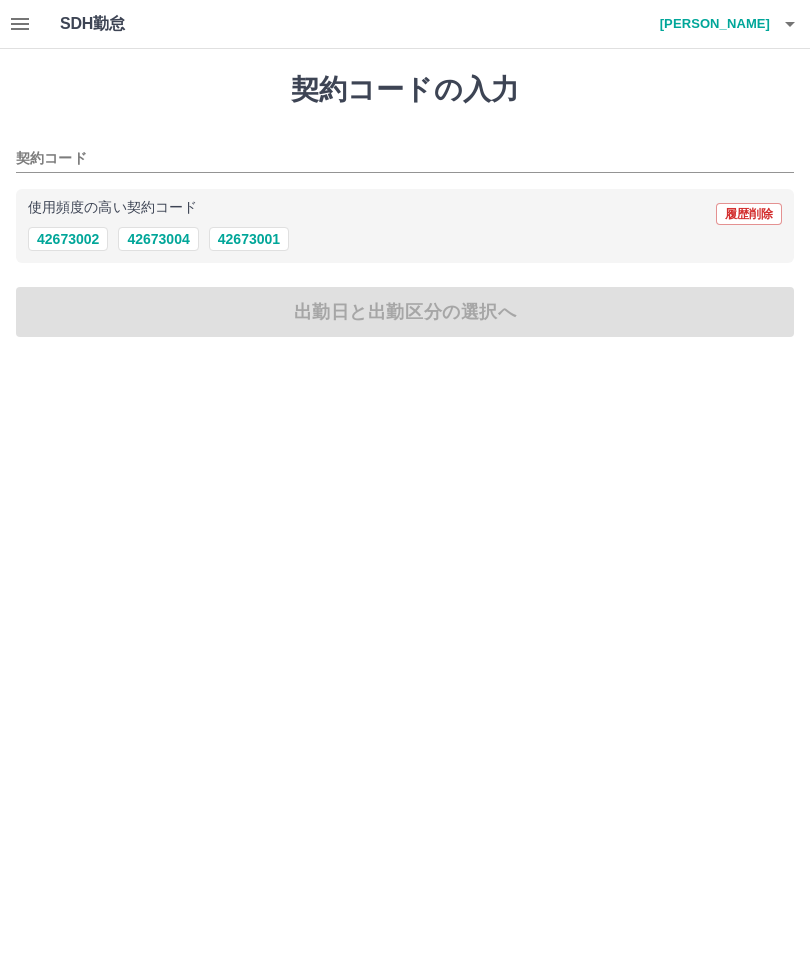 click on "42673002" at bounding box center (68, 239) 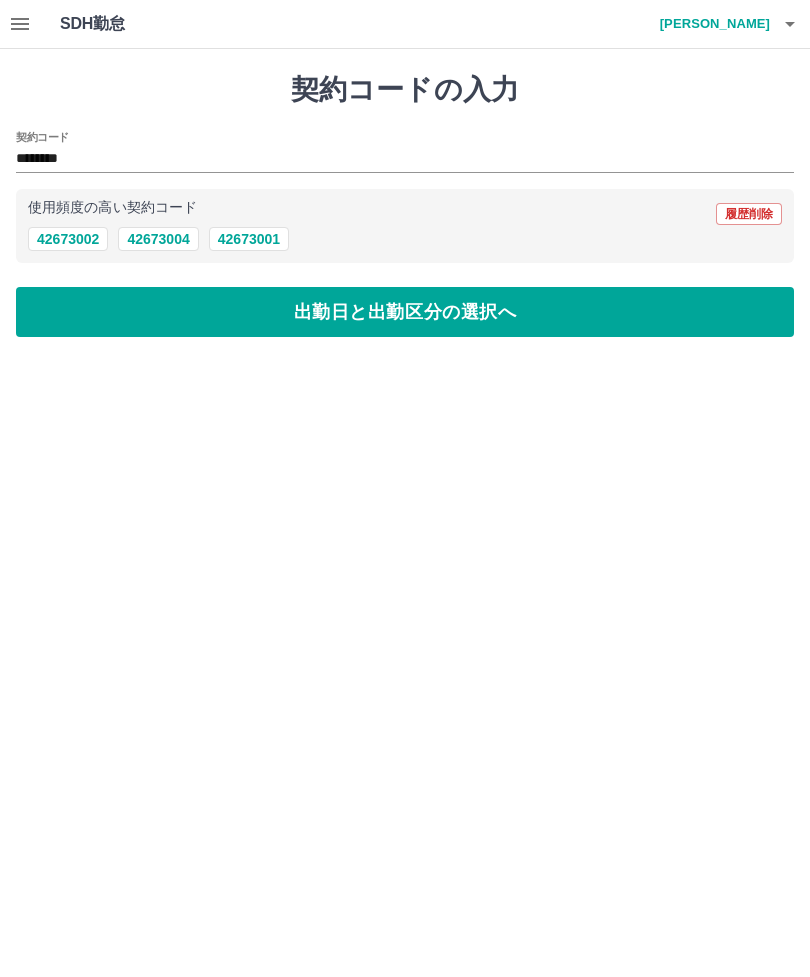 click on "出勤日と出勤区分の選択へ" at bounding box center [405, 312] 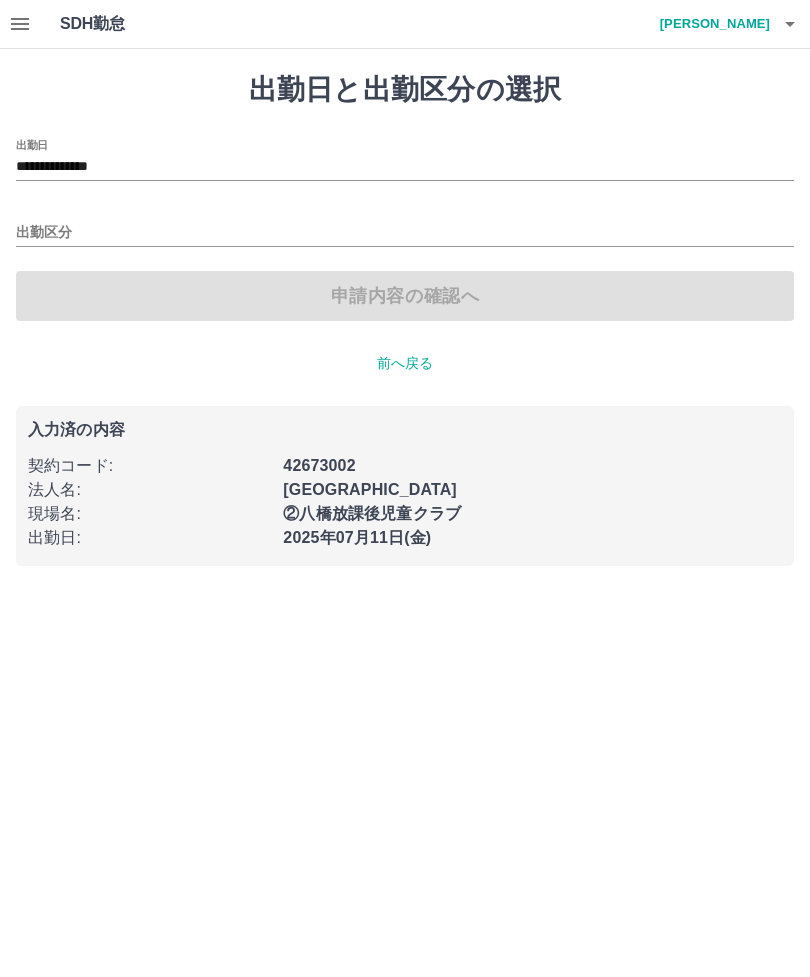 click on "**********" at bounding box center (405, 167) 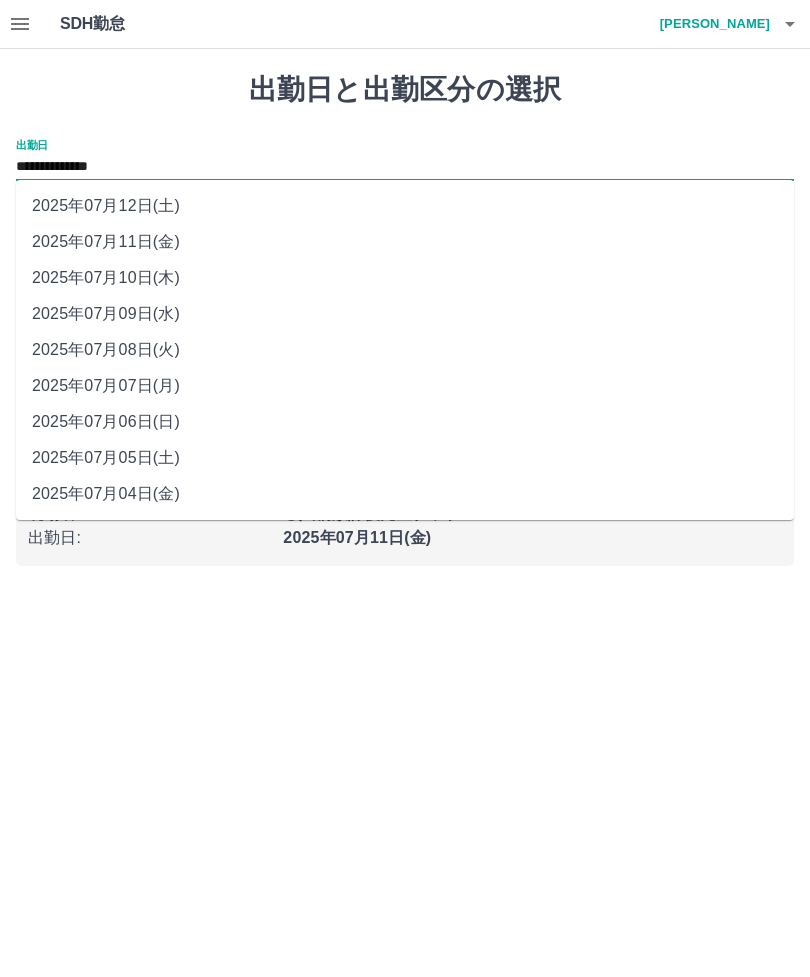 click on "2025年07月10日(木)" at bounding box center [405, 278] 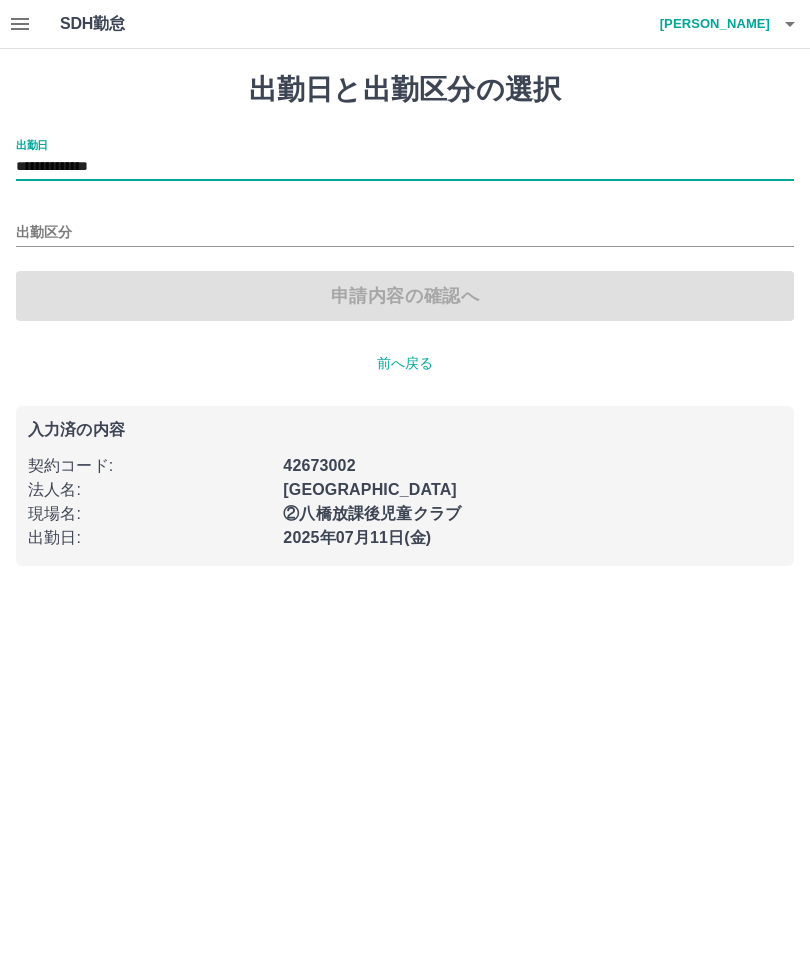 click on "出勤区分" at bounding box center [405, 233] 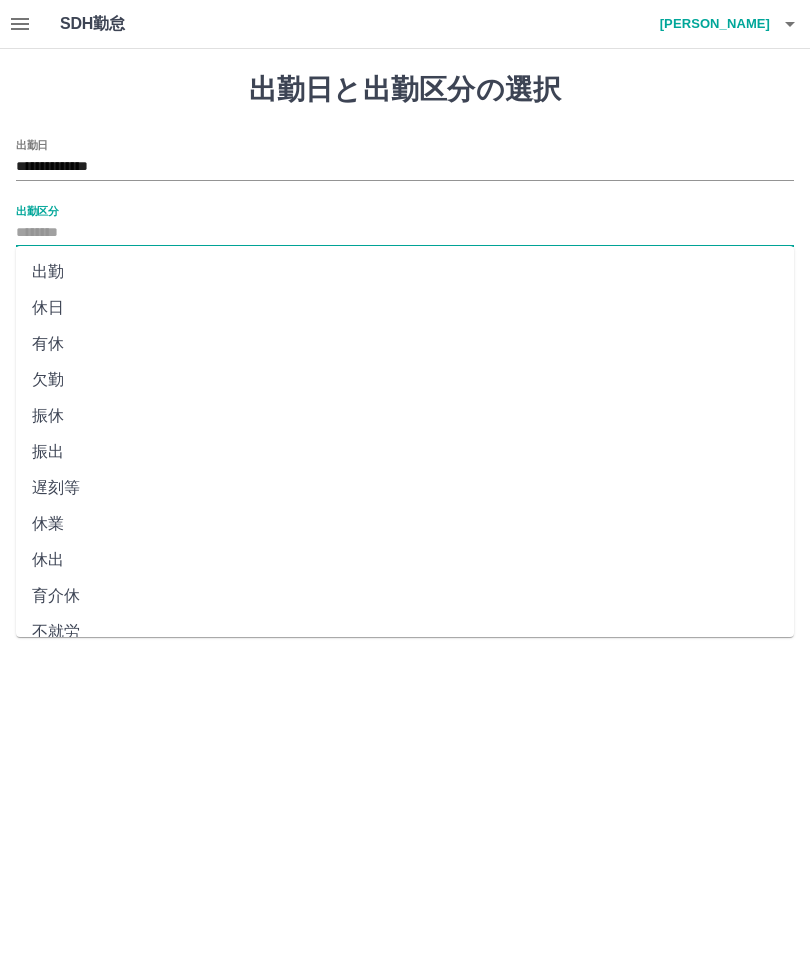 click on "出勤" at bounding box center [405, 272] 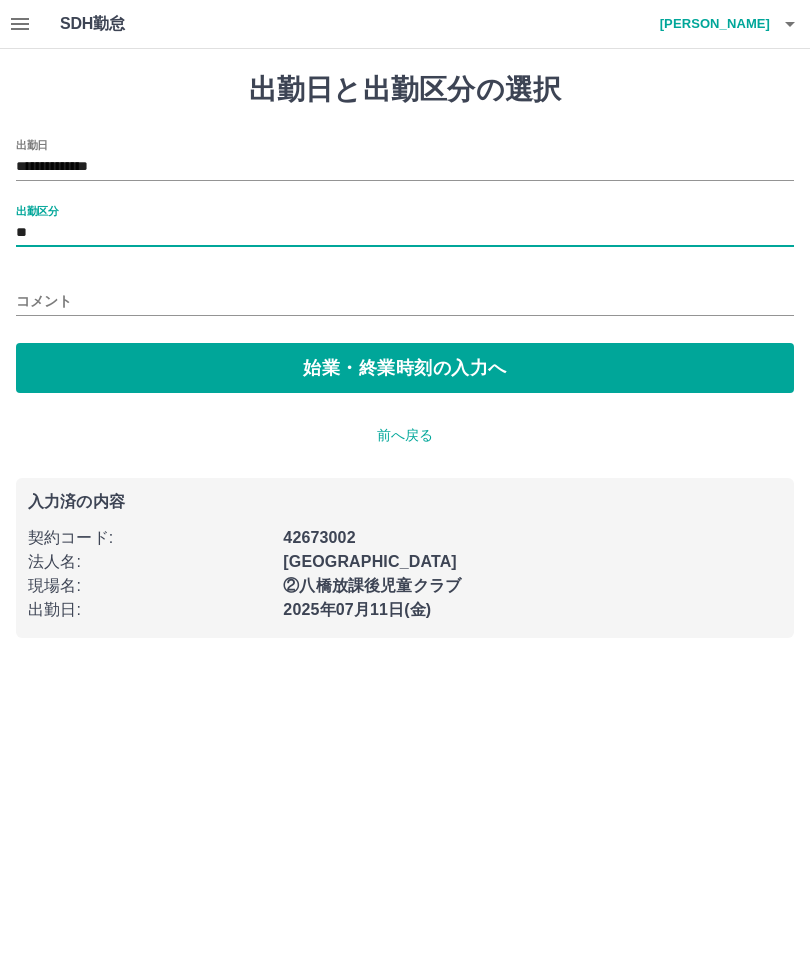 click on "始業・終業時刻の入力へ" at bounding box center (405, 368) 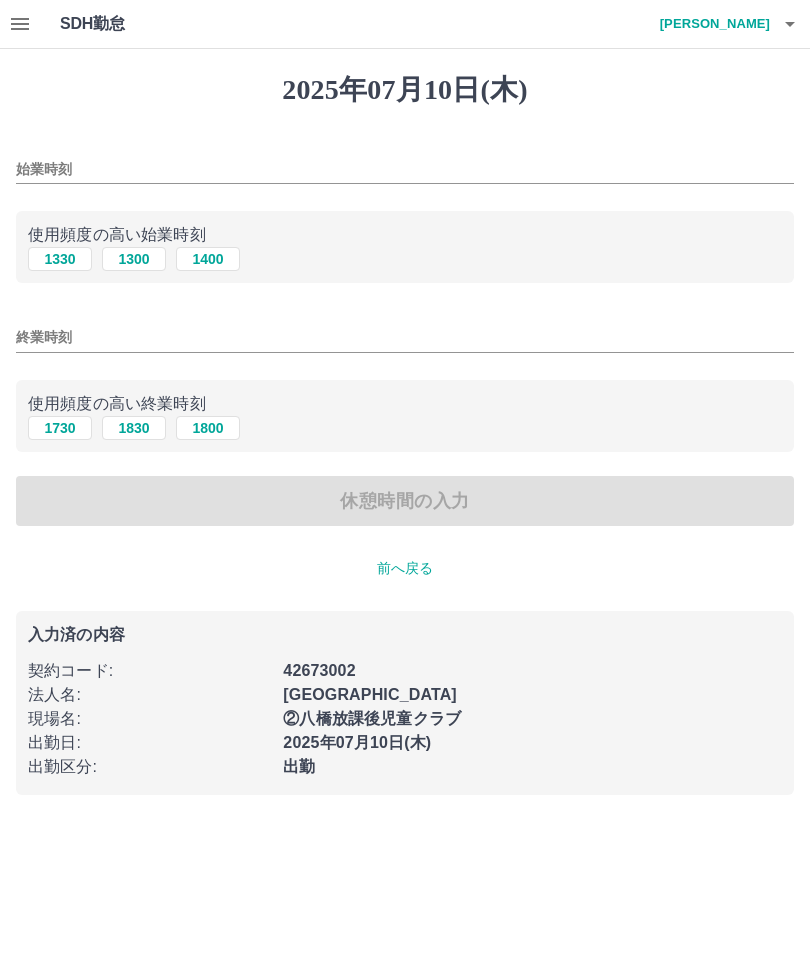click on "1300" at bounding box center [134, 259] 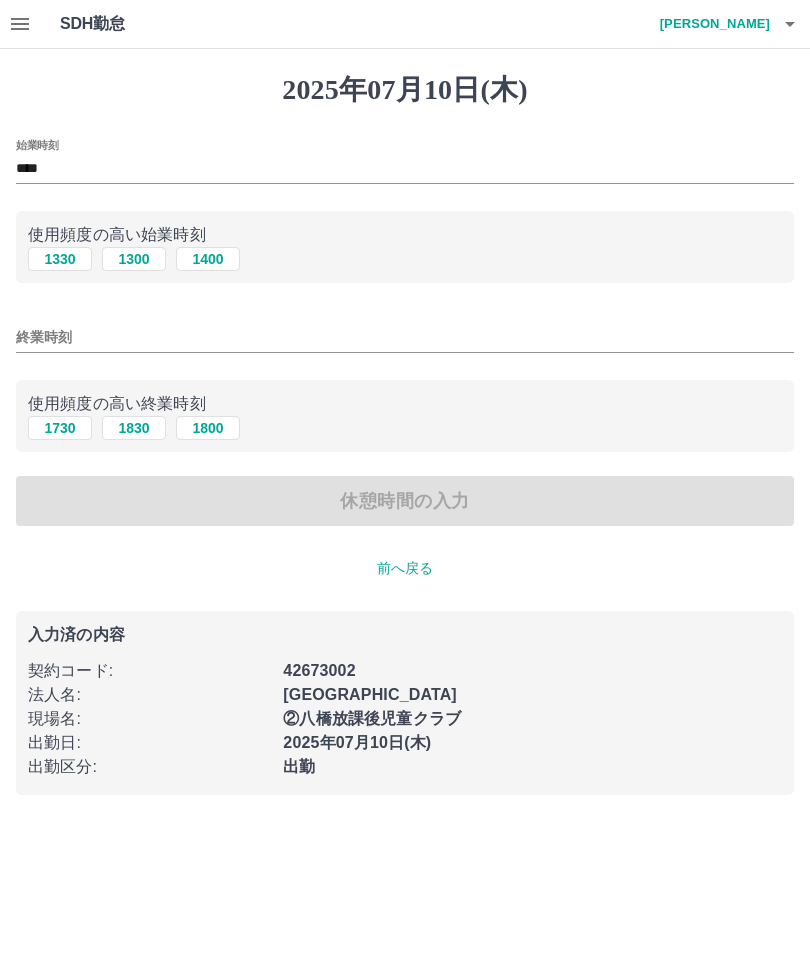 click on "1830" at bounding box center [134, 428] 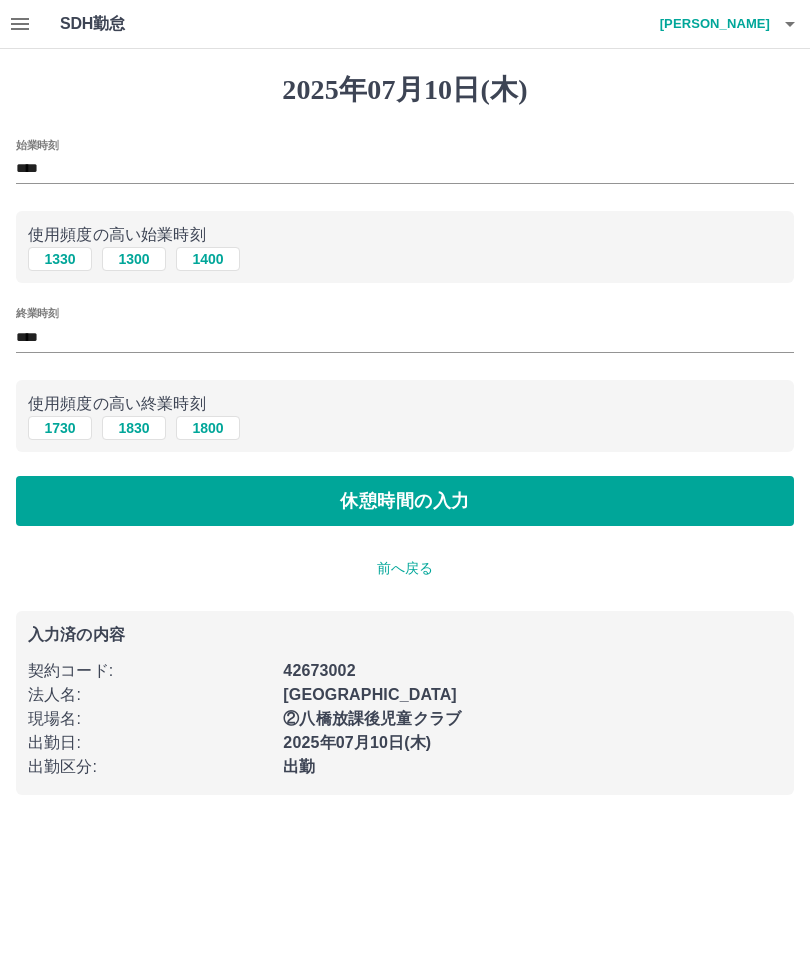 click on "休憩時間の入力" at bounding box center (405, 501) 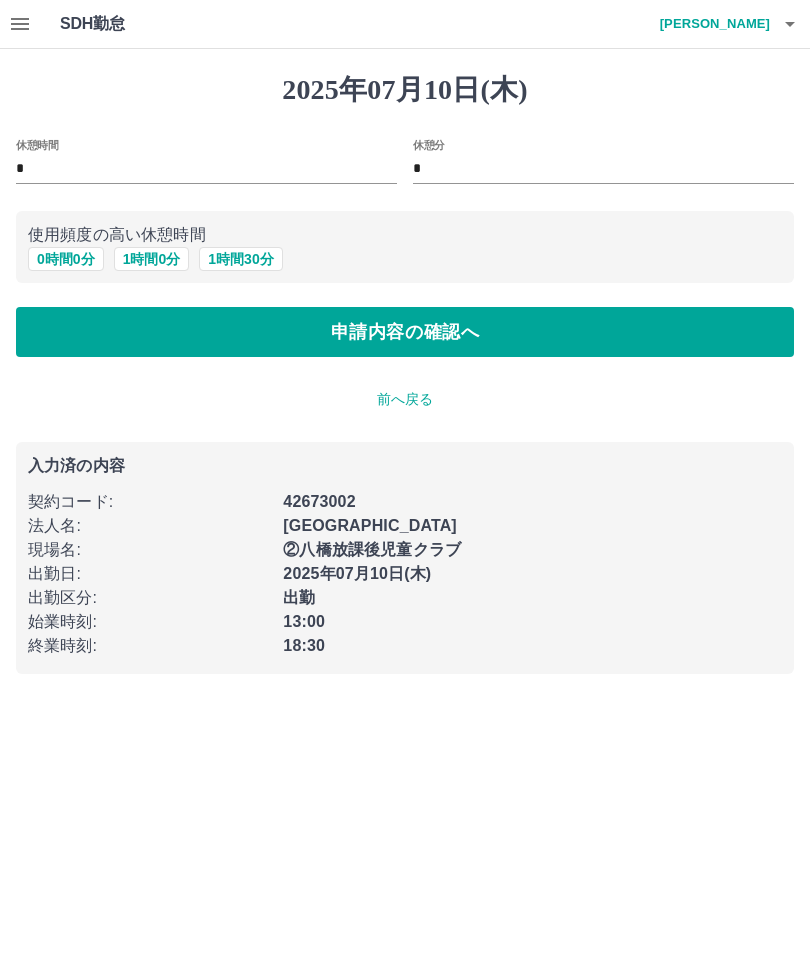 click on "申請内容の確認へ" at bounding box center [405, 332] 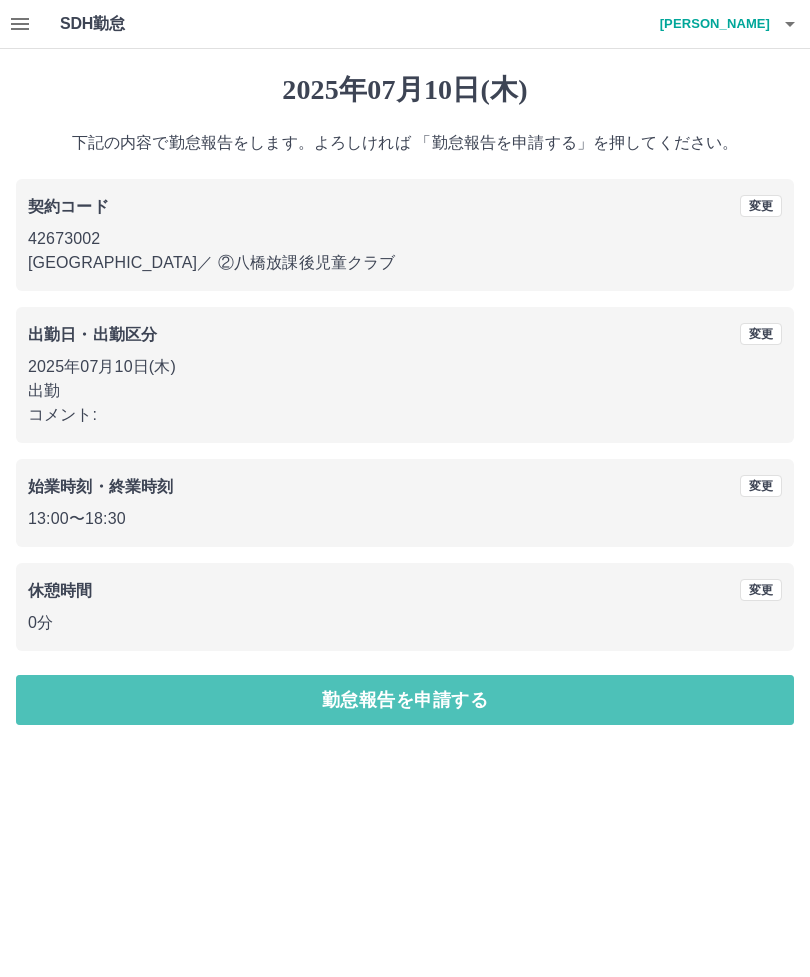click on "勤怠報告を申請する" at bounding box center (405, 700) 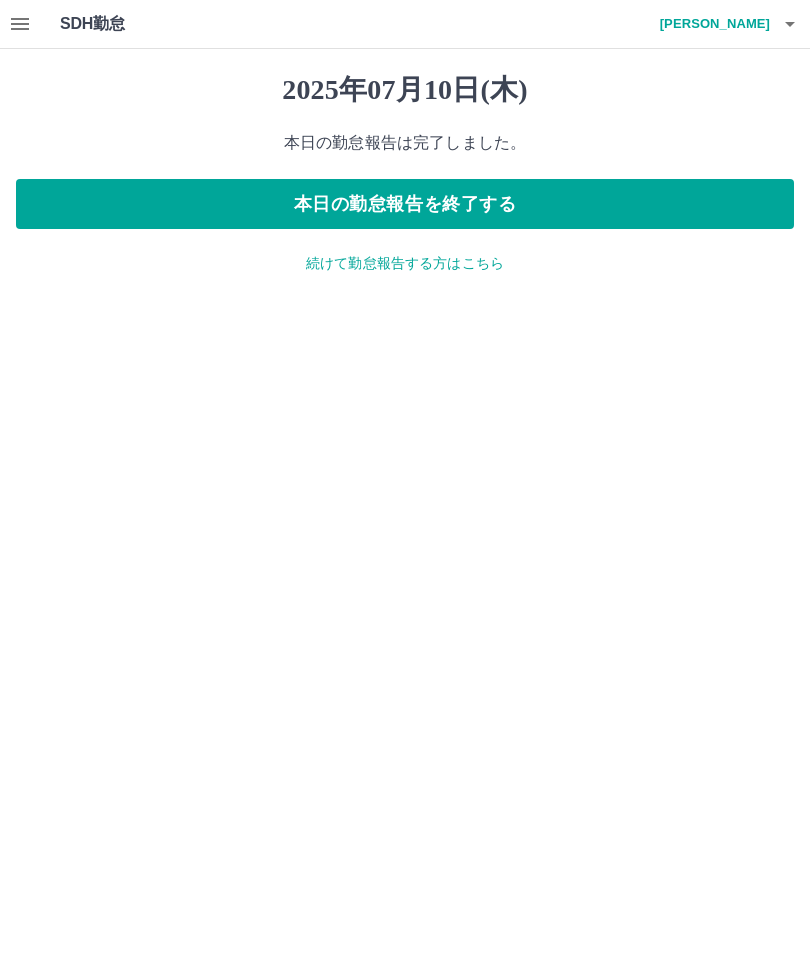 click on "本日の勤怠報告を終了する" at bounding box center [405, 204] 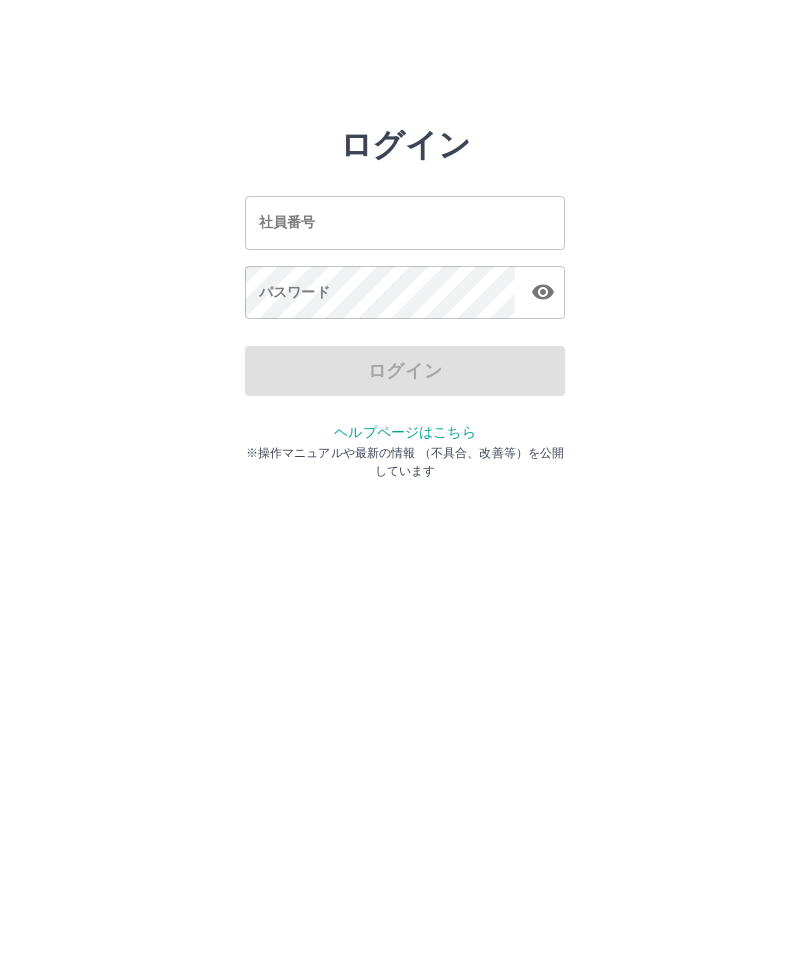 scroll, scrollTop: 0, scrollLeft: 0, axis: both 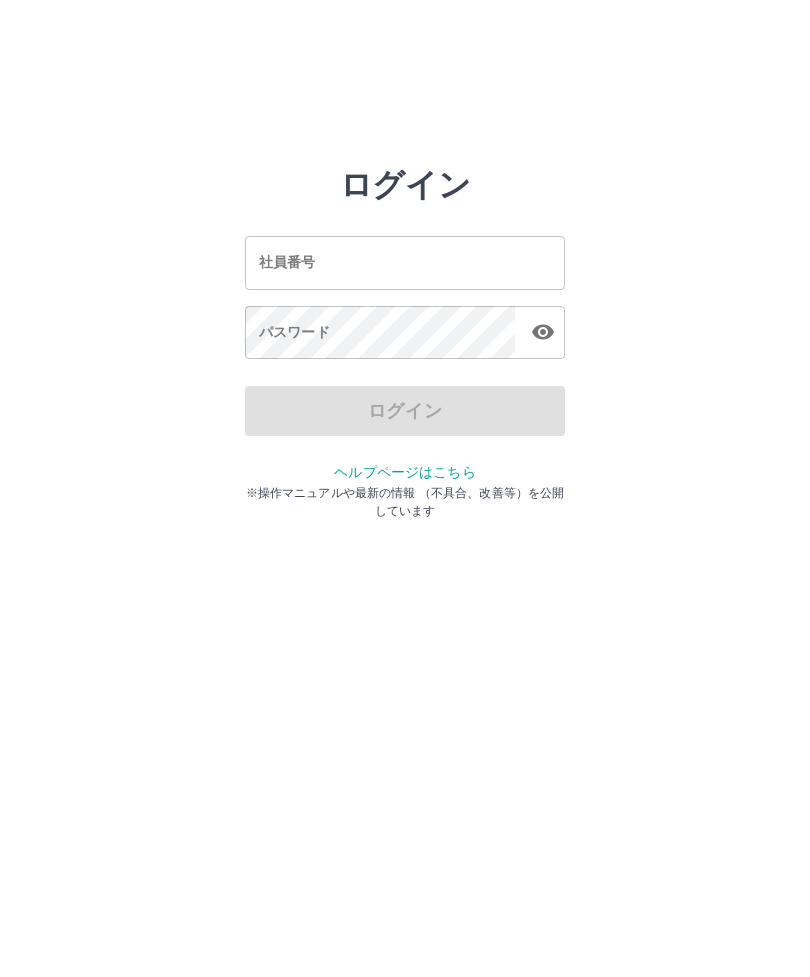 click on "ログイン 社員番号 社員番号 パスワード パスワード ログイン ヘルプページはこちら ※操作マニュアルや最新の情報 （不具合、改善等）を公開しています" at bounding box center [405, 223] 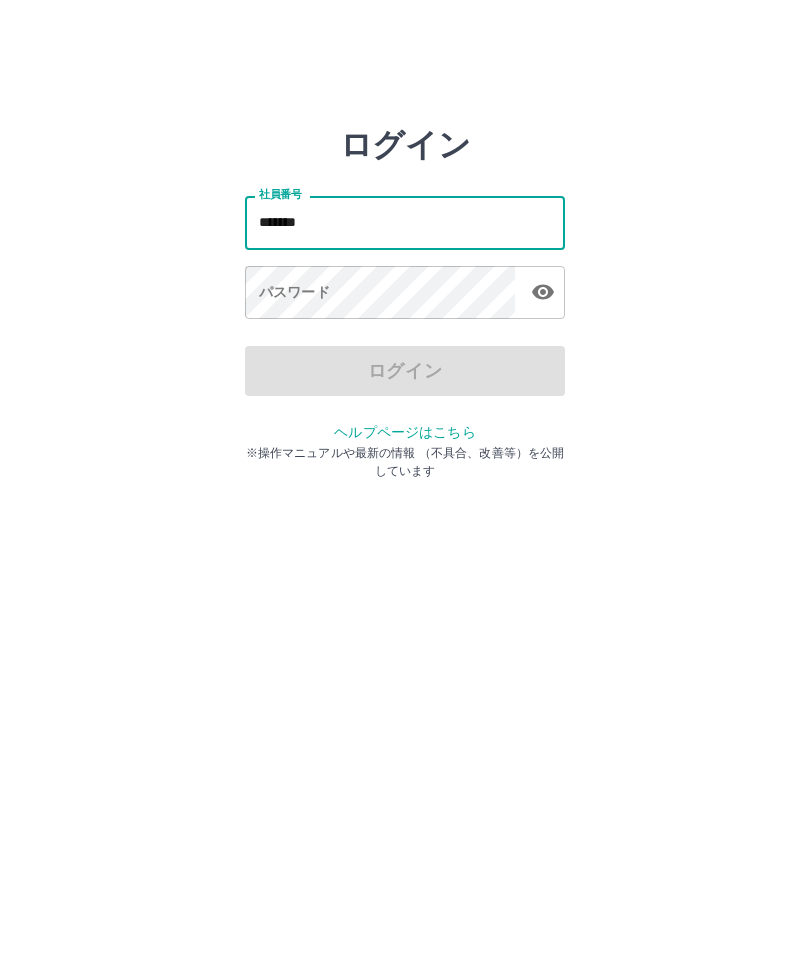 type on "*******" 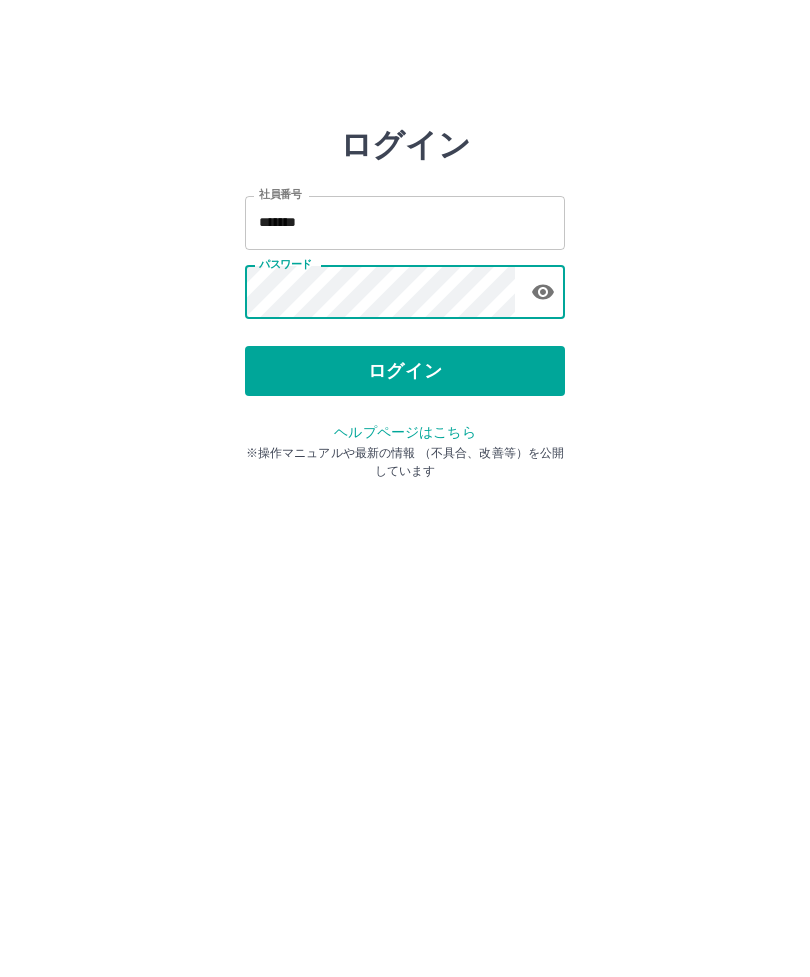 click on "ログイン" at bounding box center [405, 371] 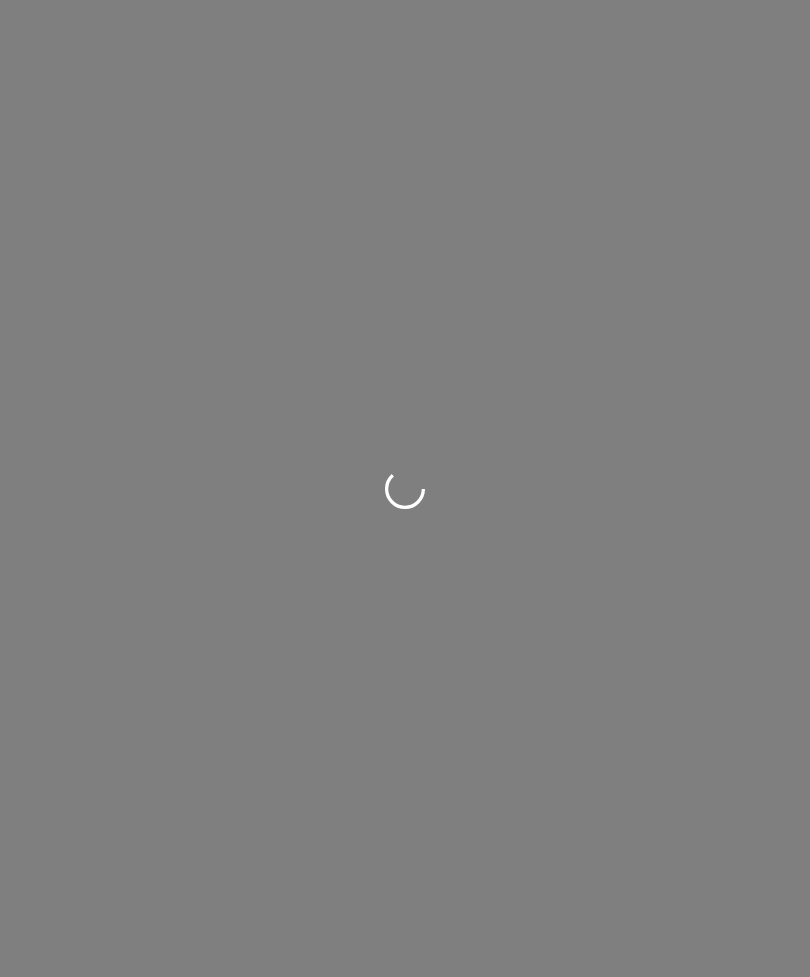 scroll, scrollTop: 0, scrollLeft: 0, axis: both 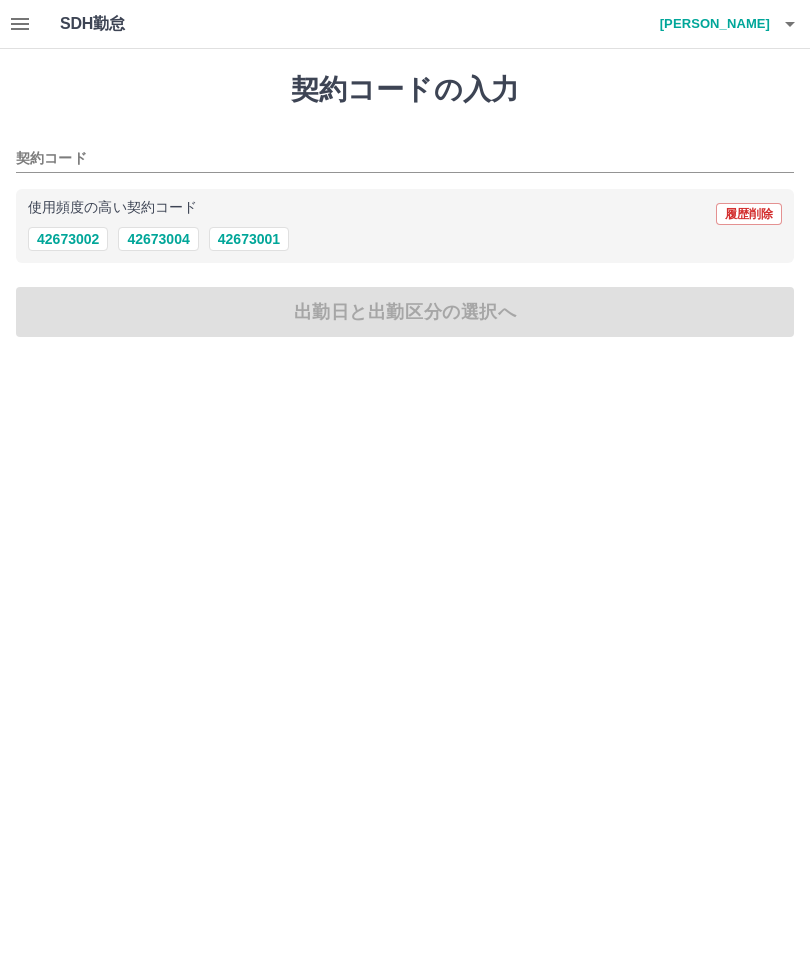 click on "42673002" at bounding box center [68, 239] 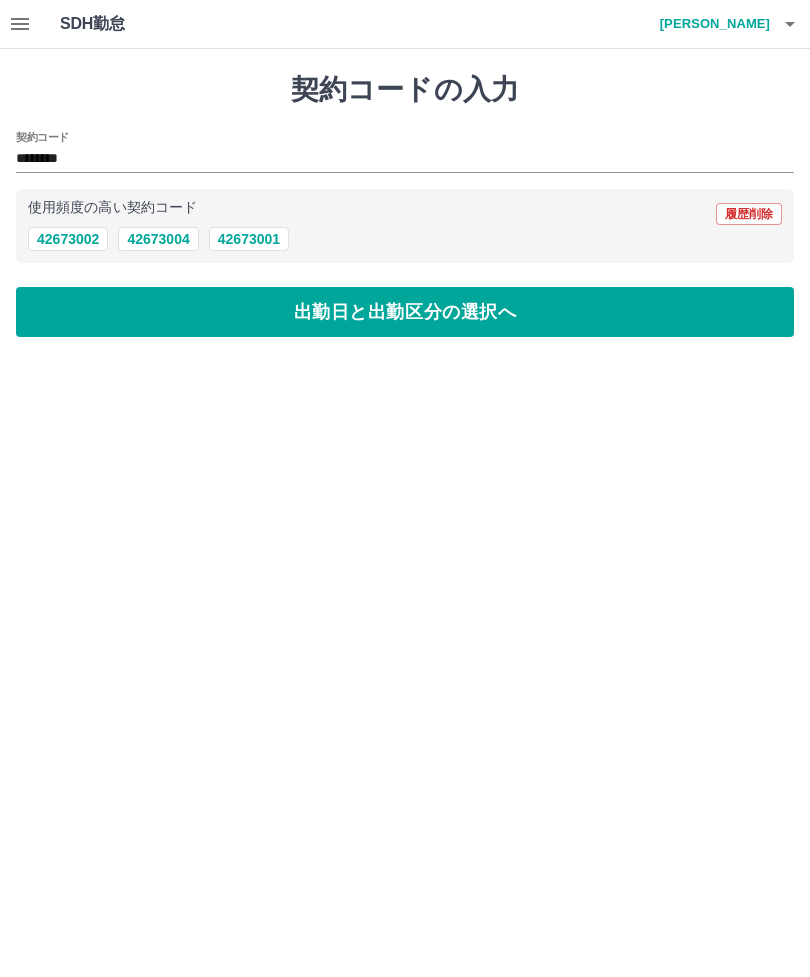 click on "出勤日と出勤区分の選択へ" at bounding box center (405, 312) 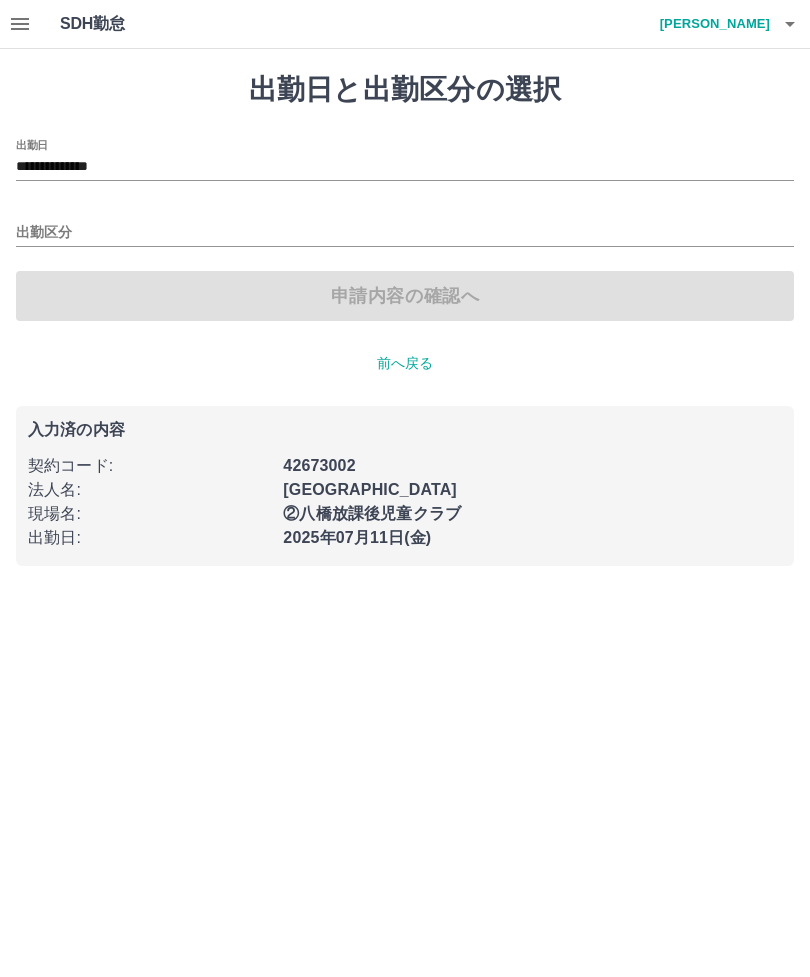 click on "出勤区分" at bounding box center [405, 233] 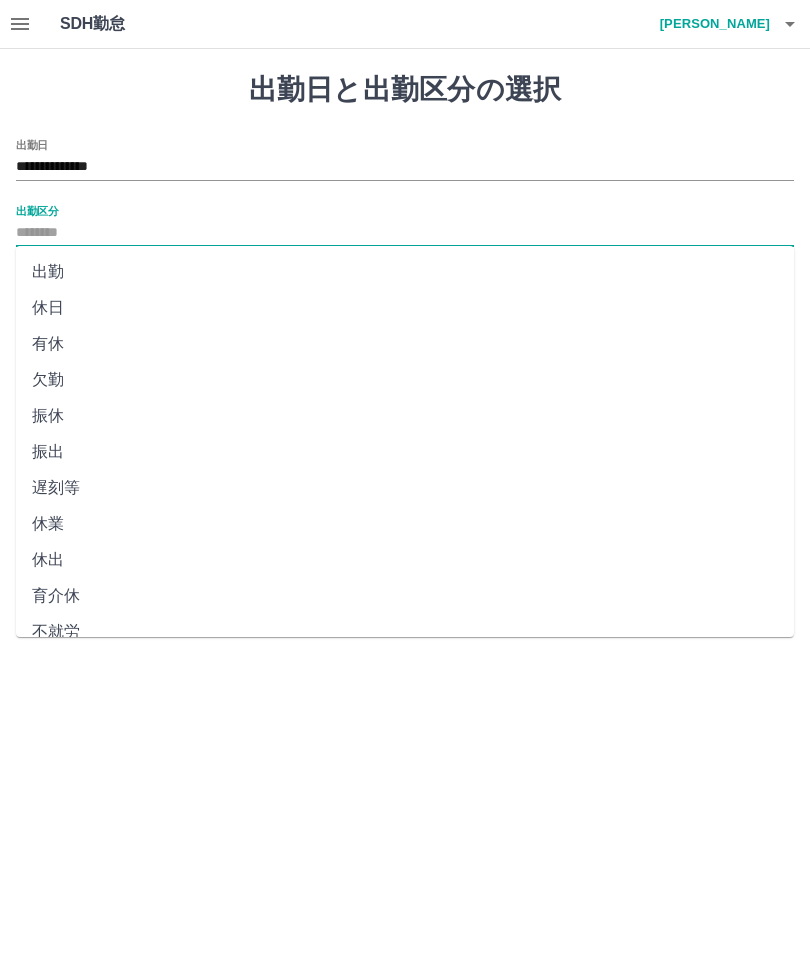 click on "出勤" at bounding box center (405, 272) 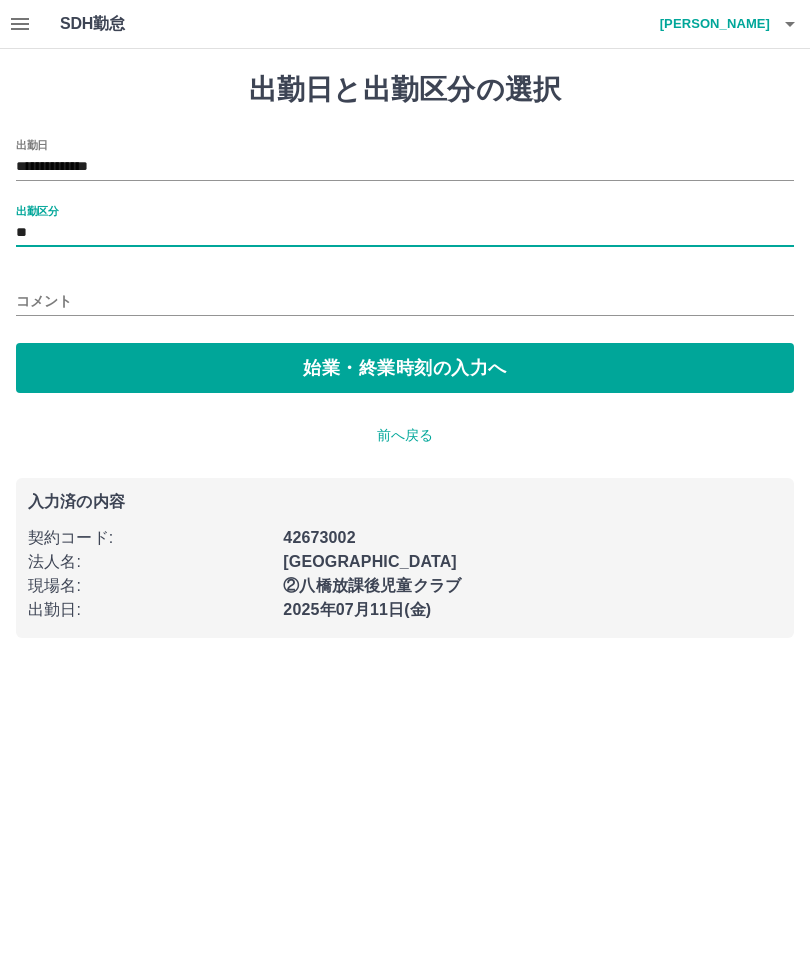 type on "**" 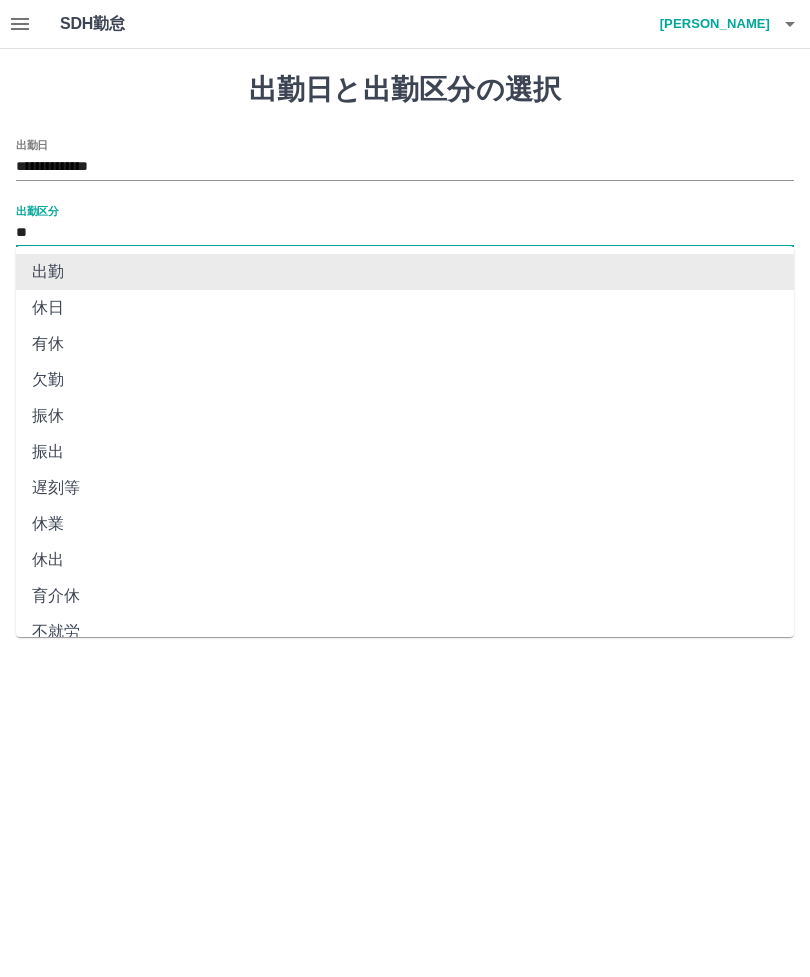 click on "出勤" at bounding box center [405, 272] 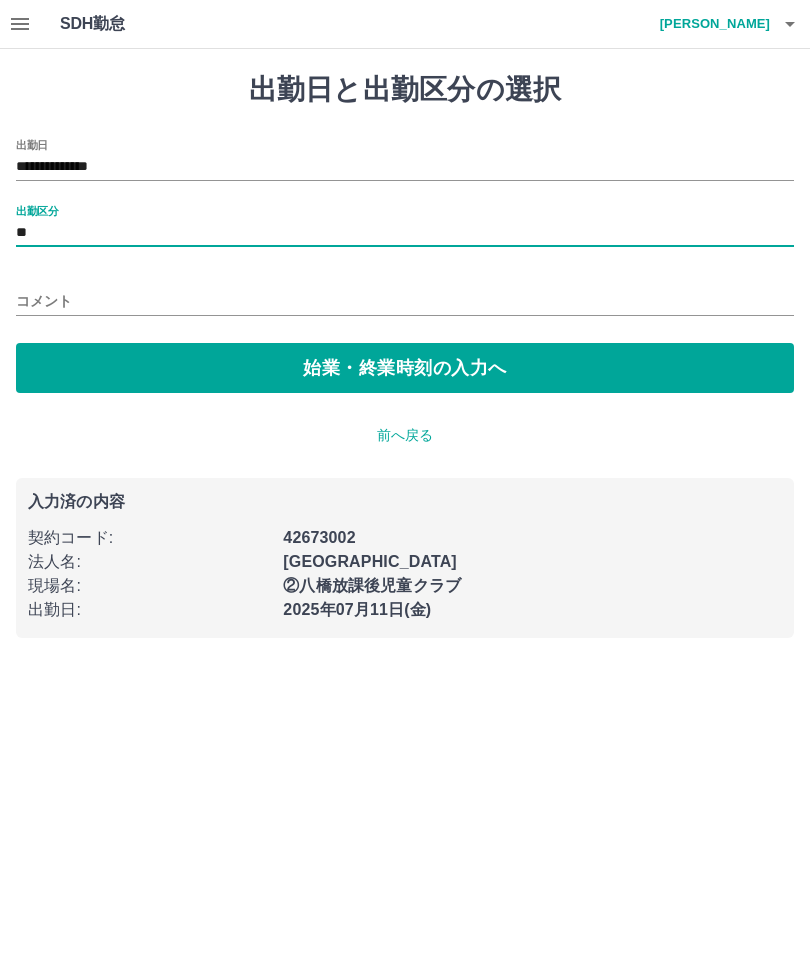 click on "始業・終業時刻の入力へ" at bounding box center (405, 368) 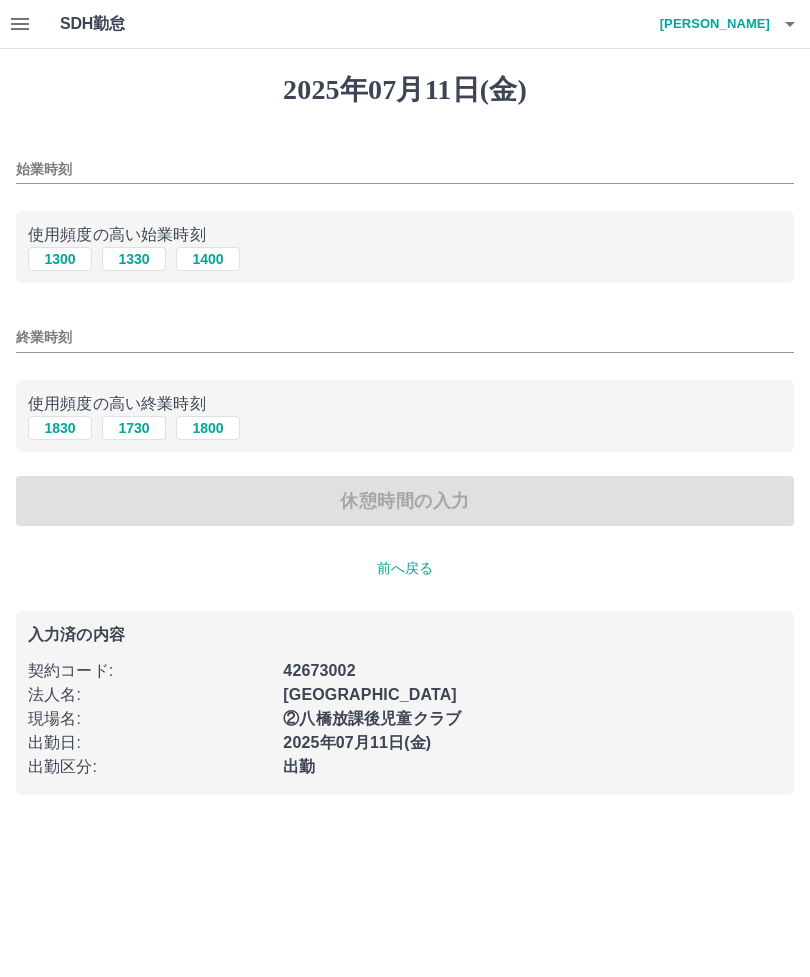 click on "1330" at bounding box center [134, 259] 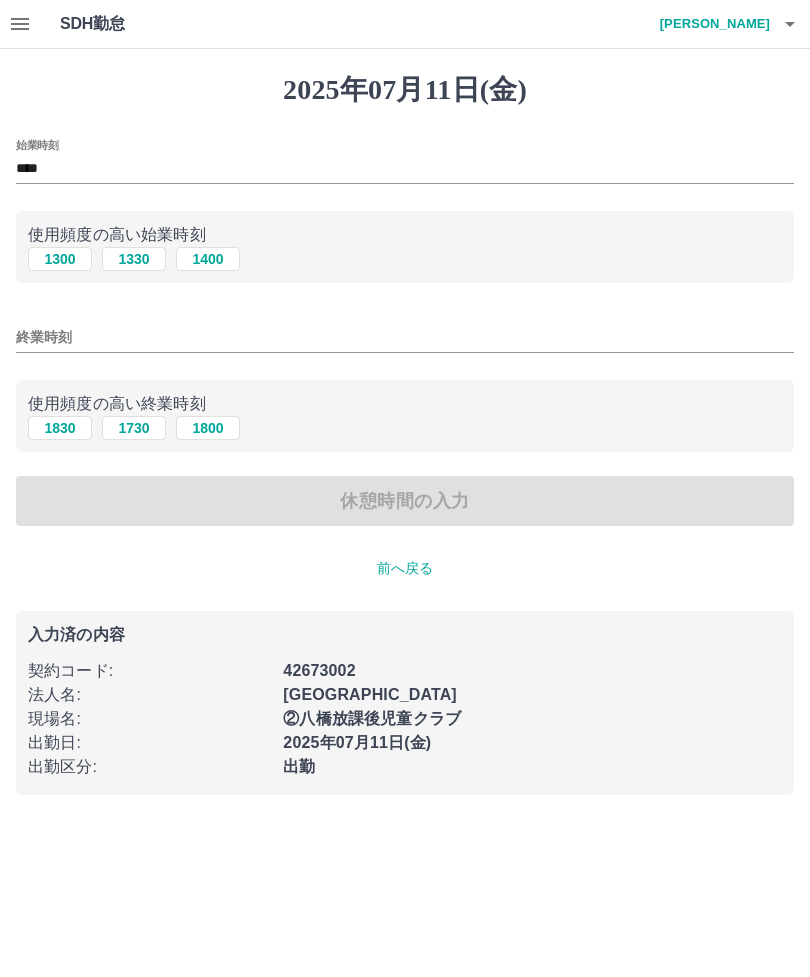 click on "1730" at bounding box center (134, 428) 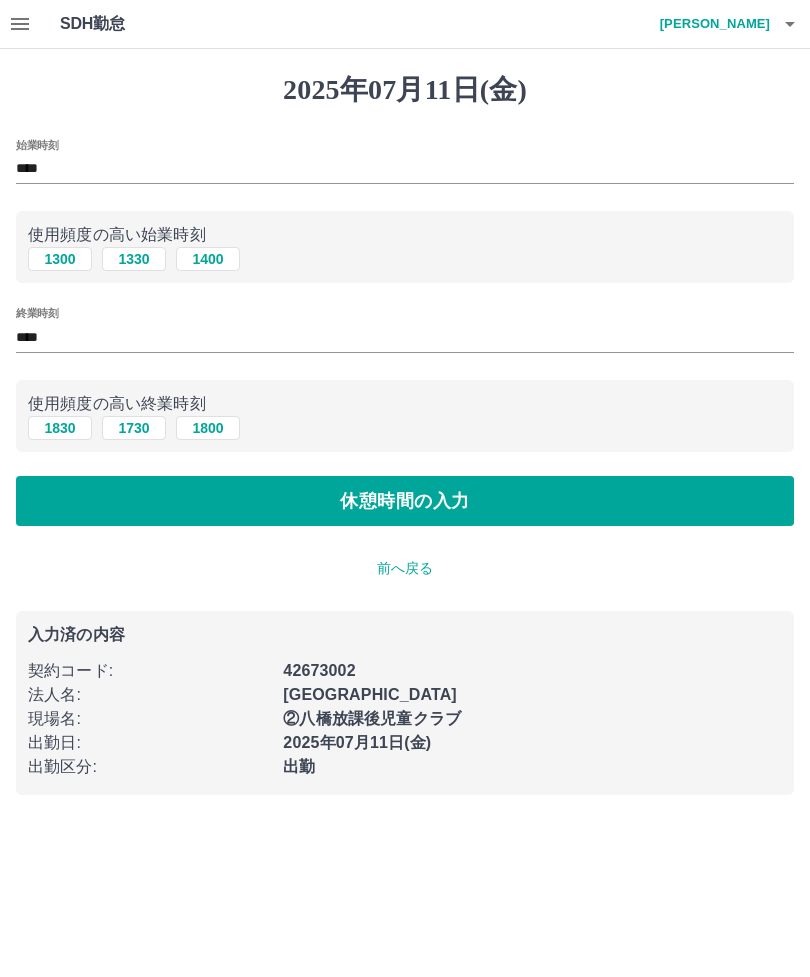 click on "休憩時間の入力" at bounding box center [405, 501] 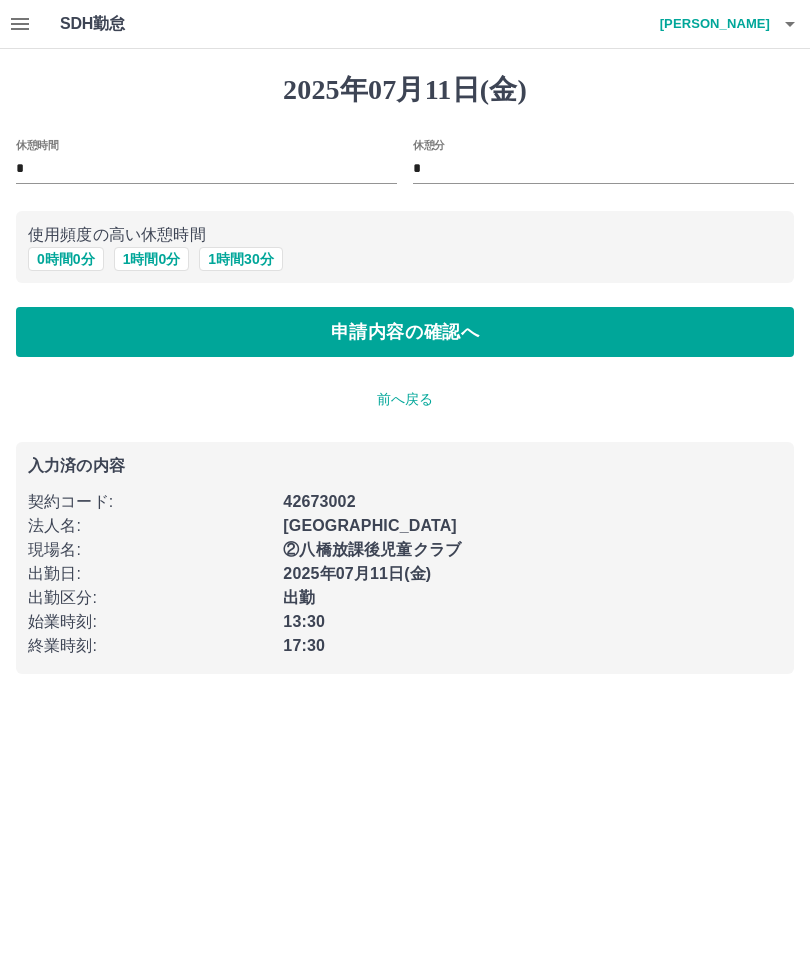 click on "申請内容の確認へ" at bounding box center [405, 332] 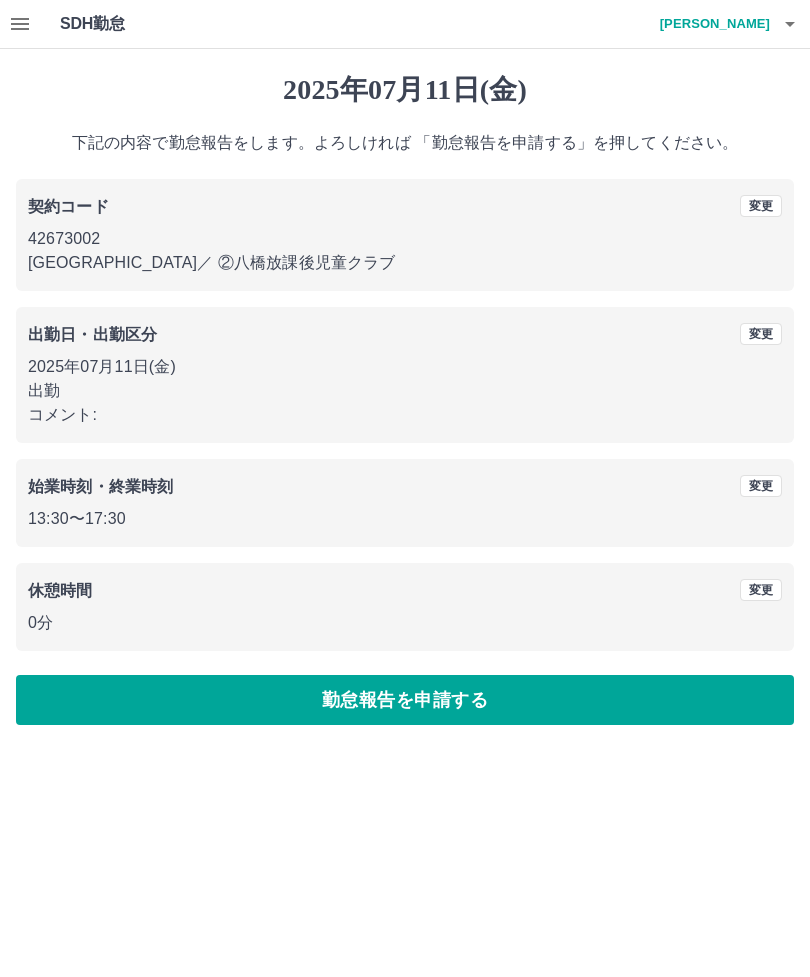 click on "勤怠報告を申請する" at bounding box center (405, 700) 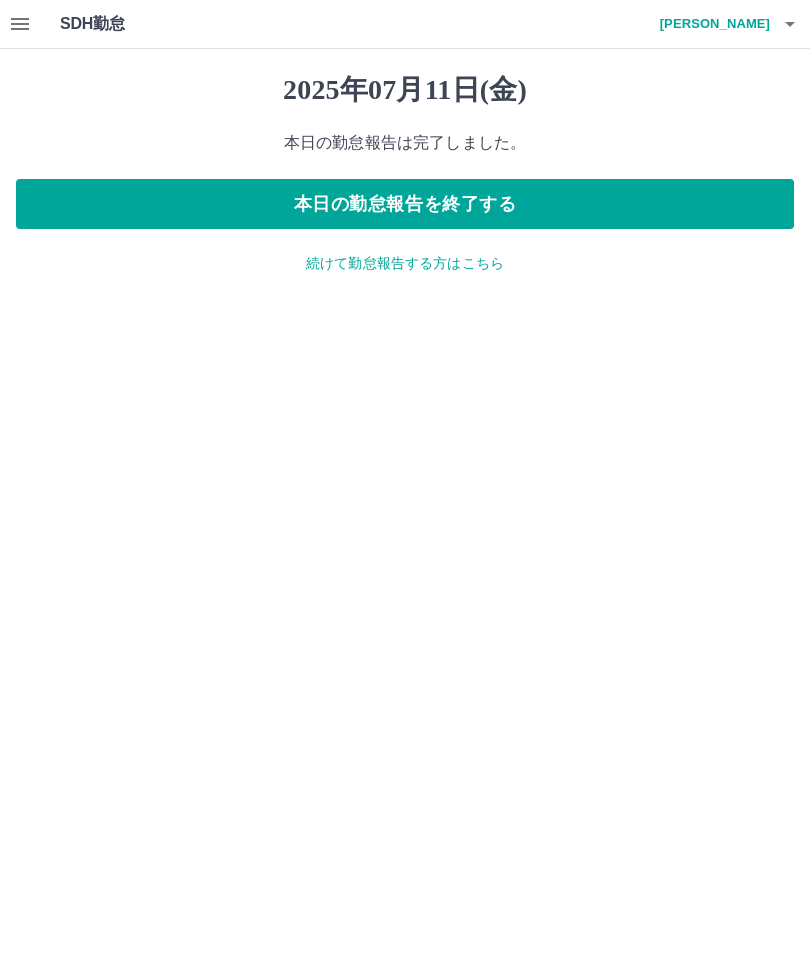 click on "本日の勤怠報告を終了する" at bounding box center [405, 204] 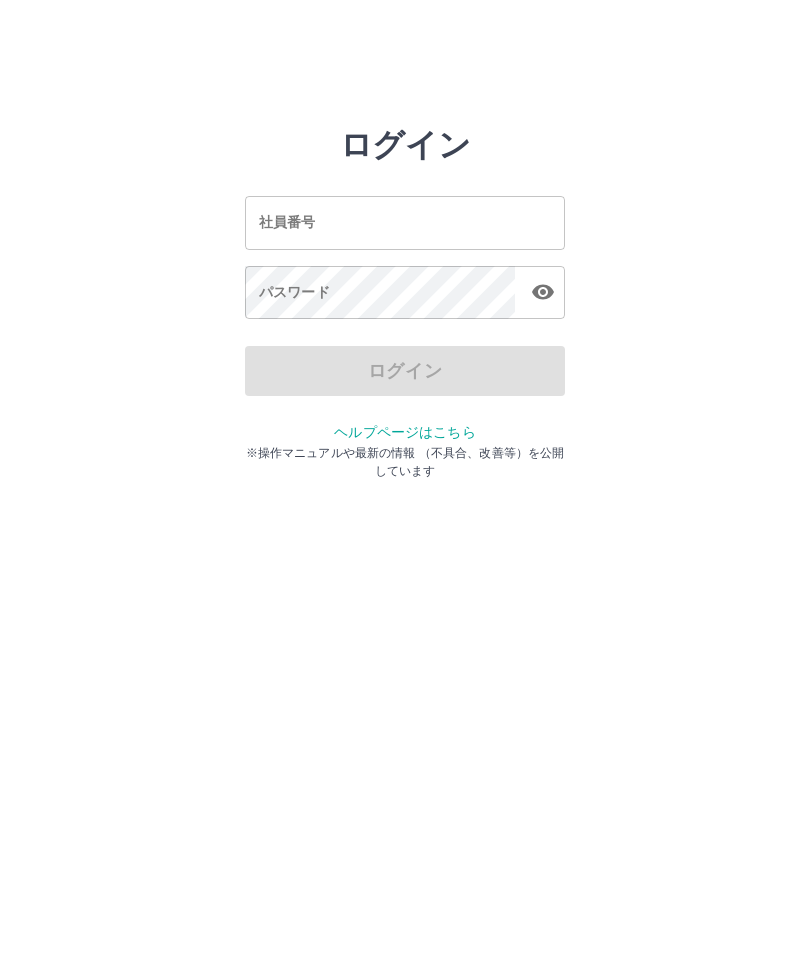 scroll, scrollTop: 0, scrollLeft: 0, axis: both 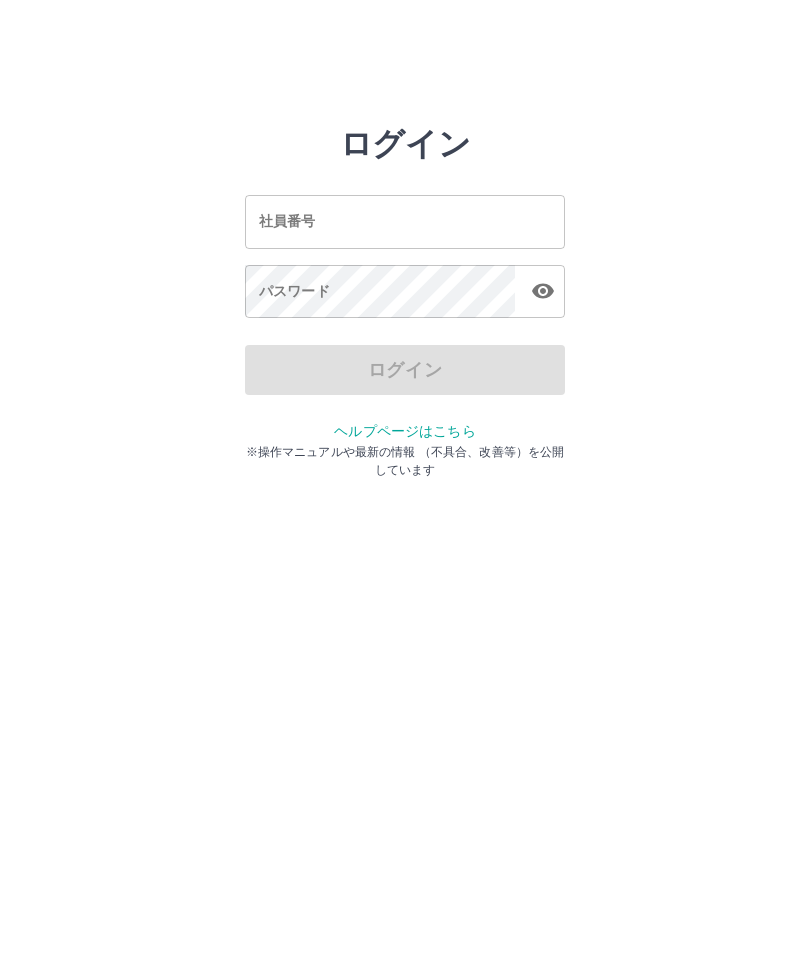 click on "社員番号" at bounding box center (405, 222) 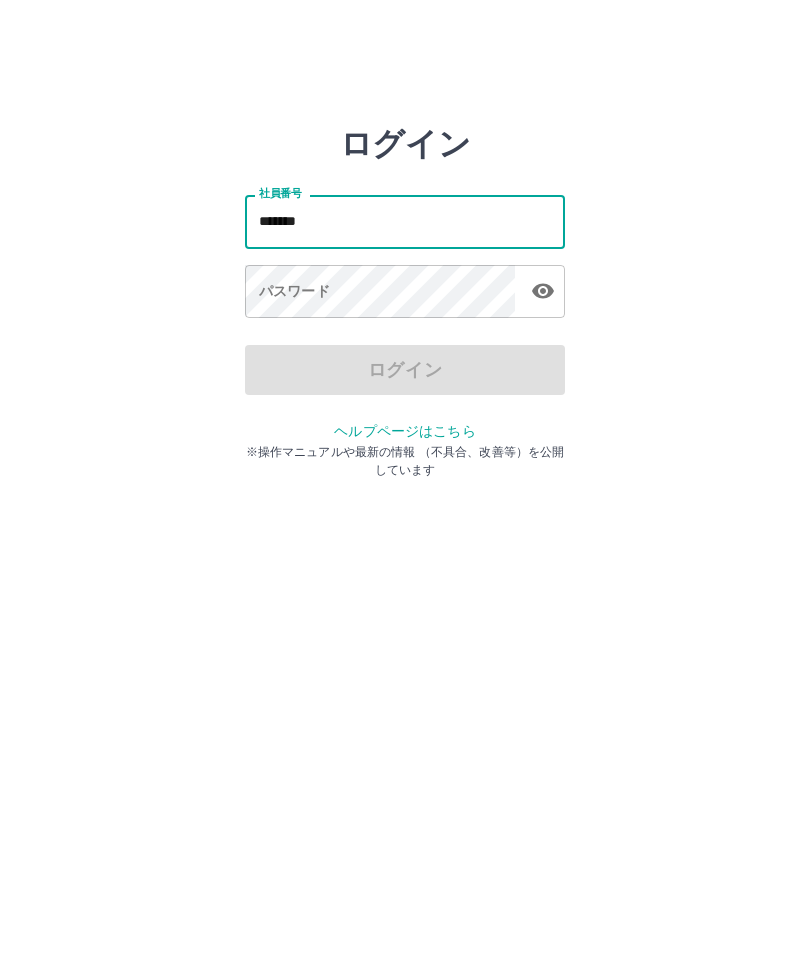 type on "*******" 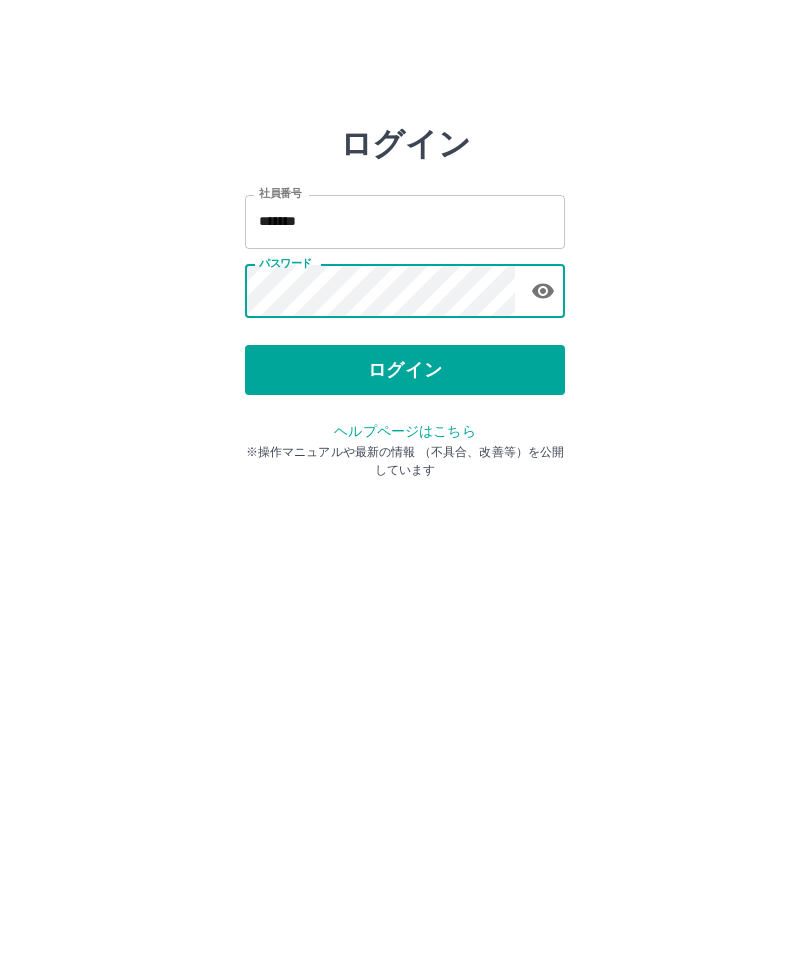 click on "ログイン" at bounding box center (405, 371) 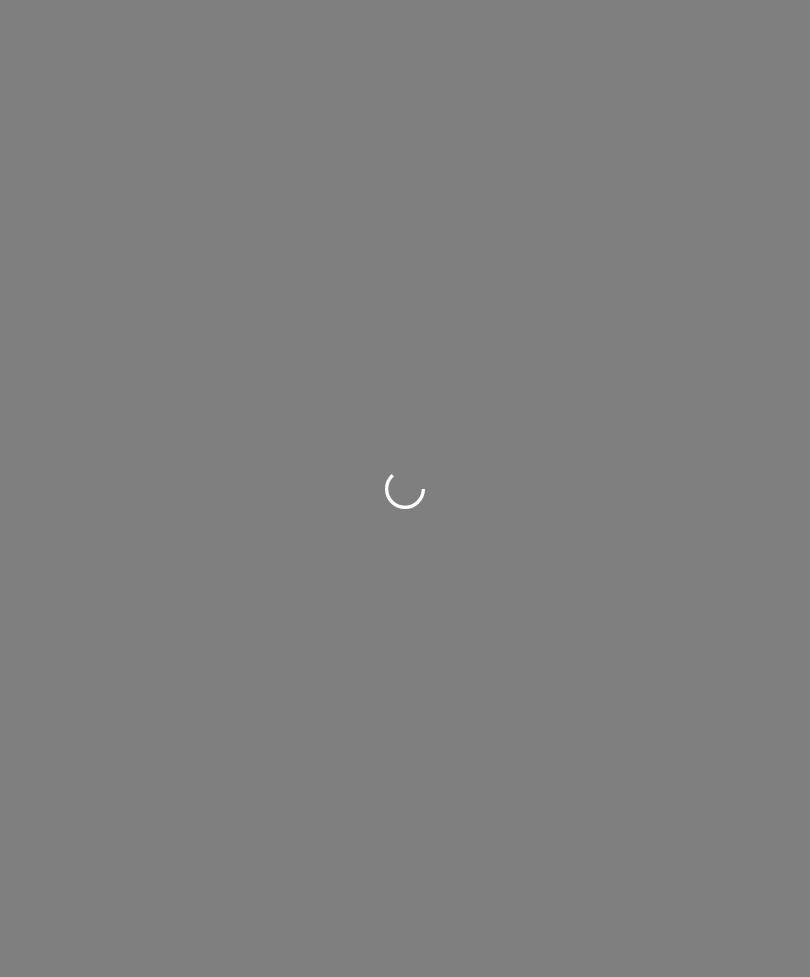 scroll, scrollTop: 0, scrollLeft: 0, axis: both 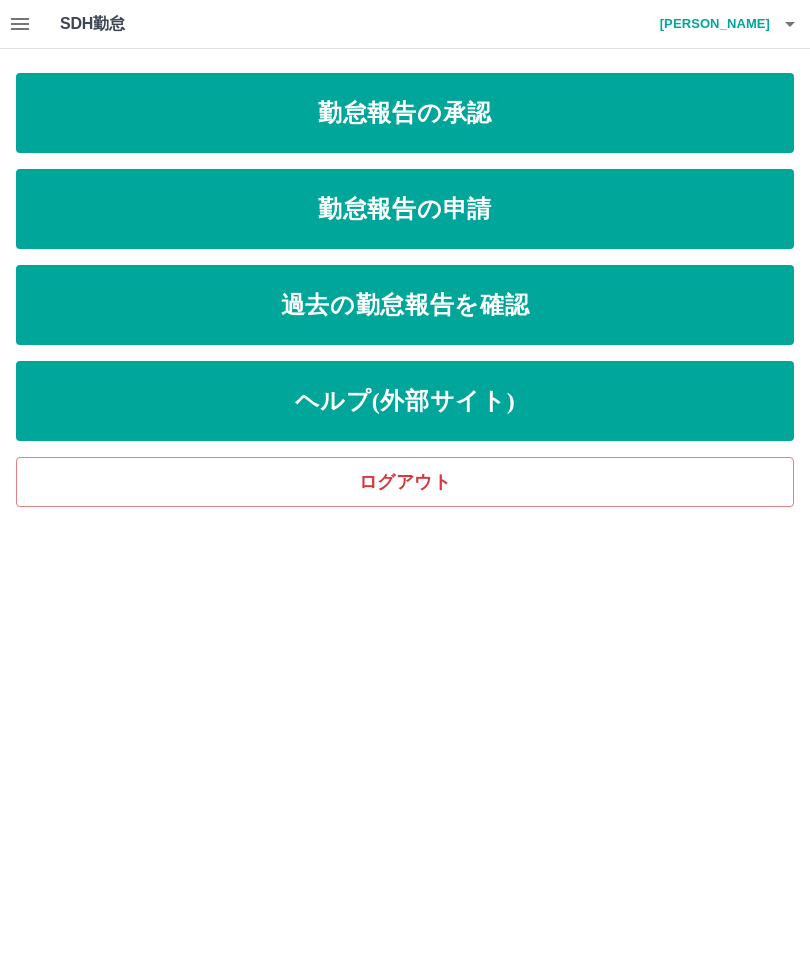 click on "勤怠報告の承認" at bounding box center [405, 113] 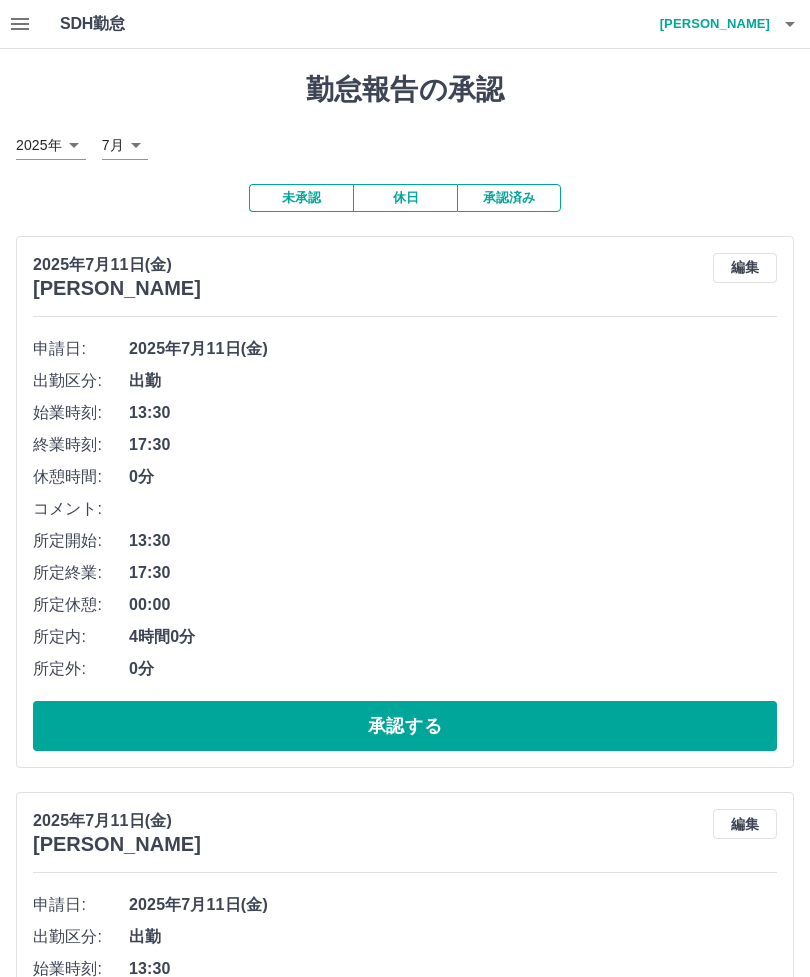 click on "承認する" at bounding box center (405, 726) 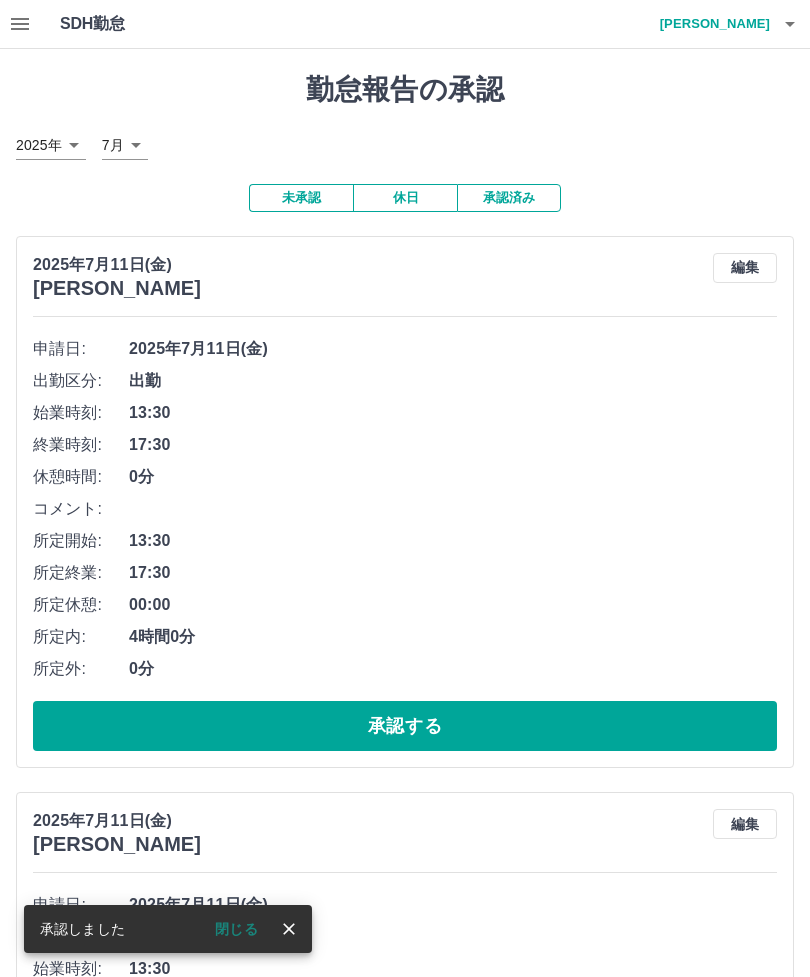 click on "承認する" at bounding box center (405, 726) 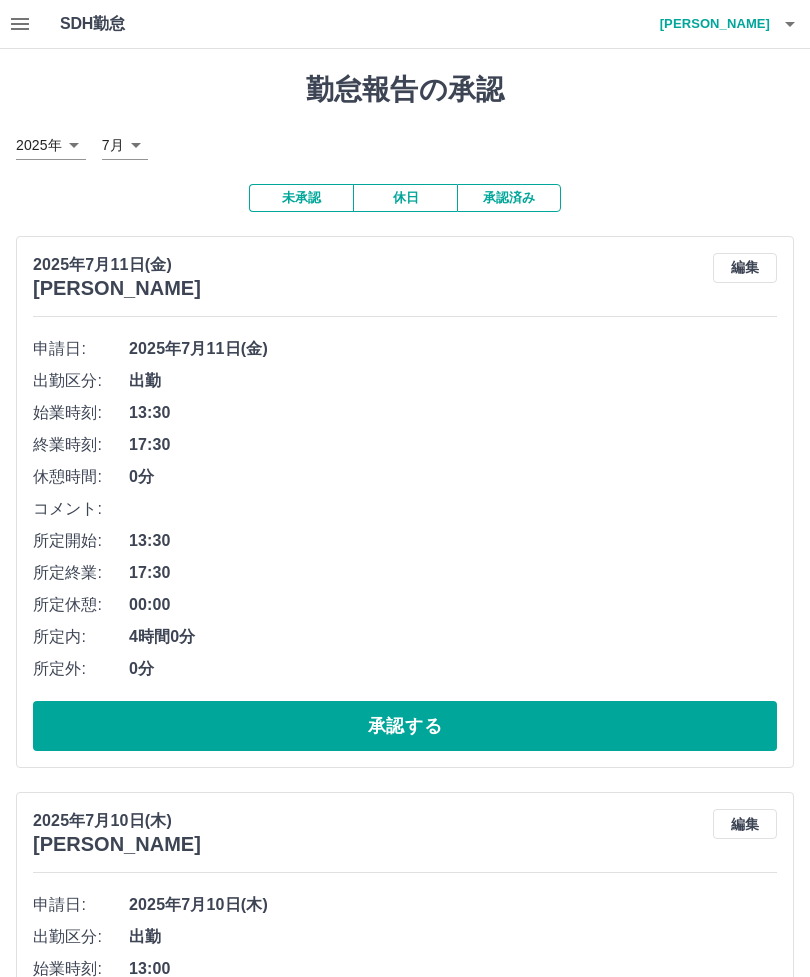 click on "承認する" at bounding box center [405, 726] 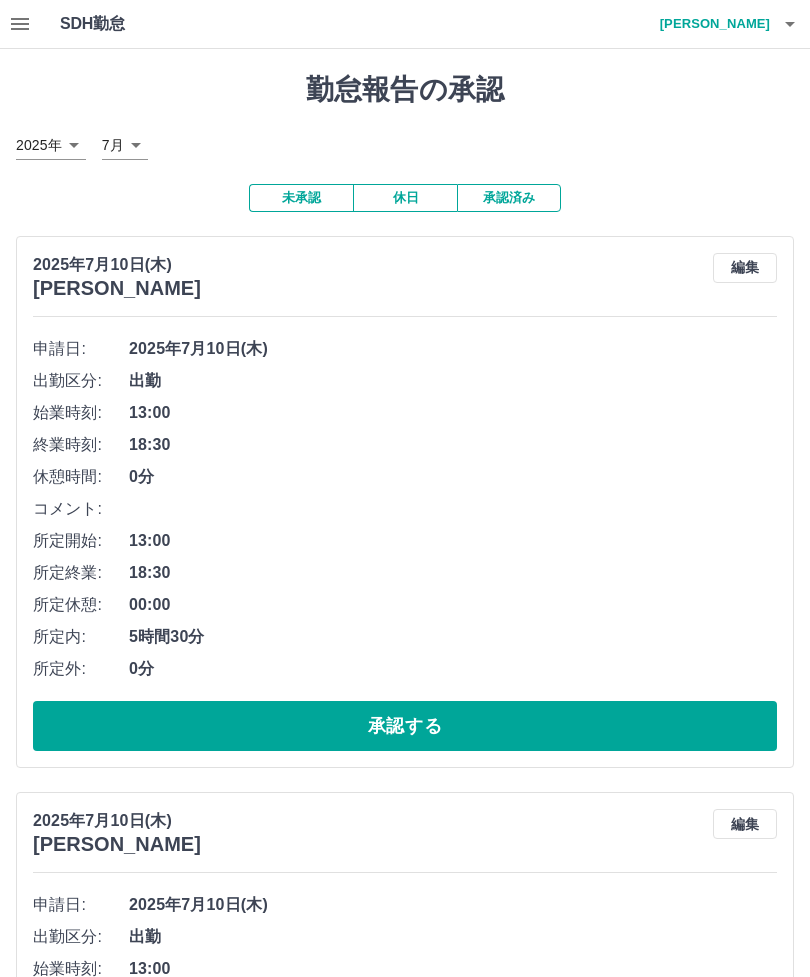 click on "編集" at bounding box center (745, 268) 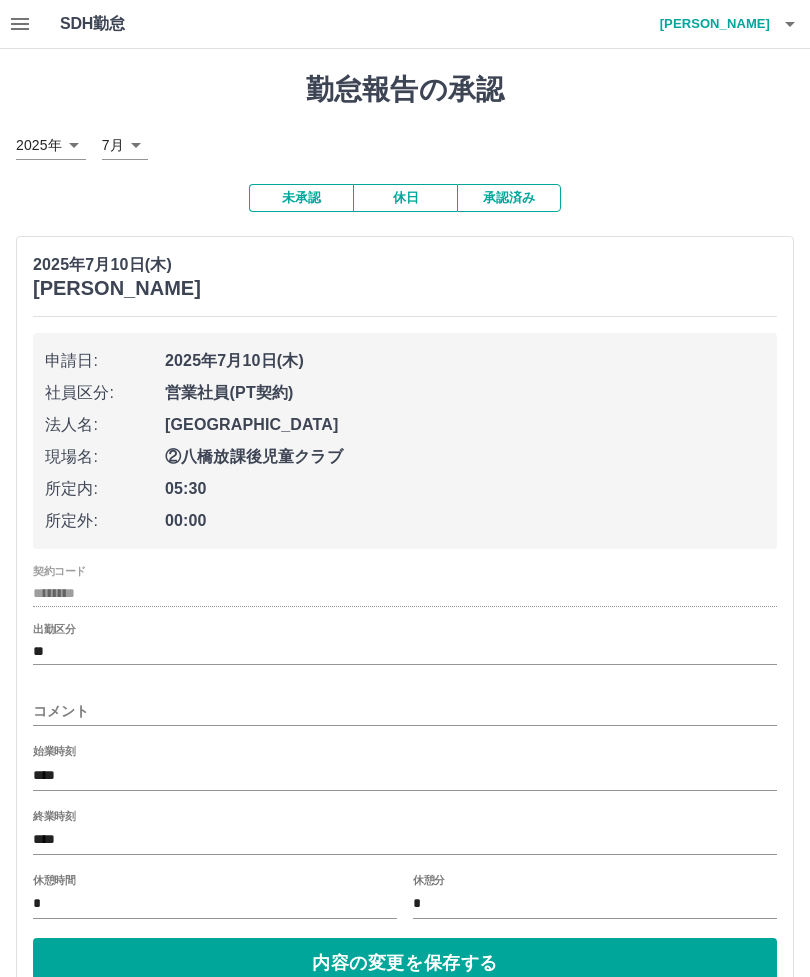 click on "終業時刻" at bounding box center (54, 815) 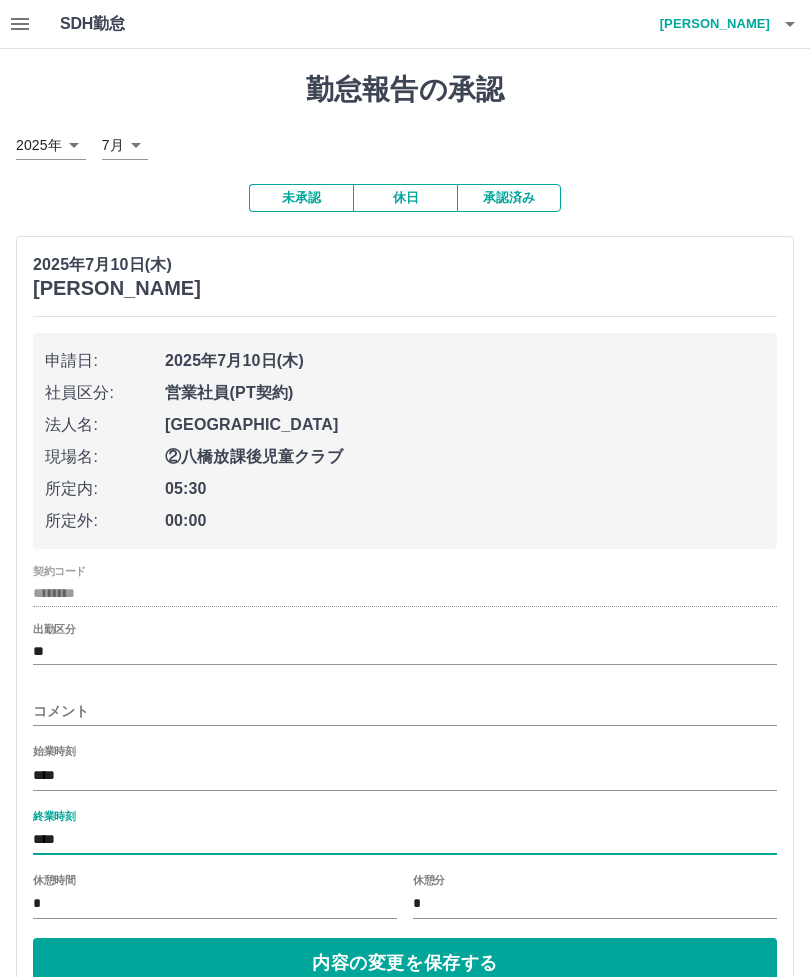 scroll, scrollTop: 188, scrollLeft: 0, axis: vertical 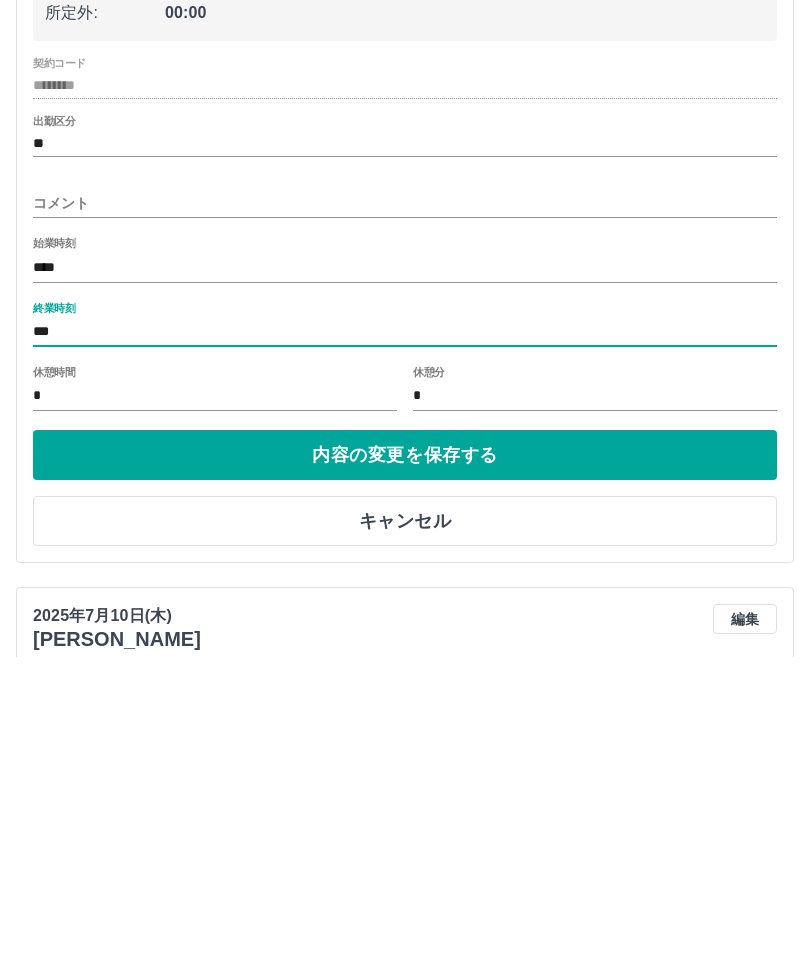 type on "****" 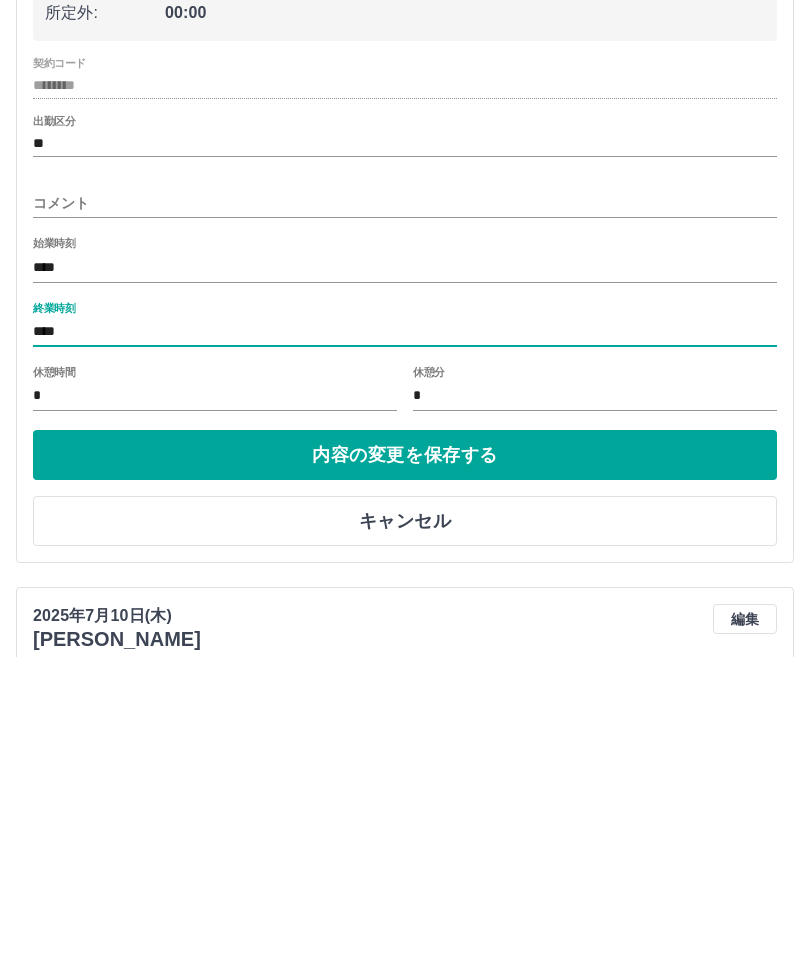 click on "内容の変更を保存する" at bounding box center (405, 775) 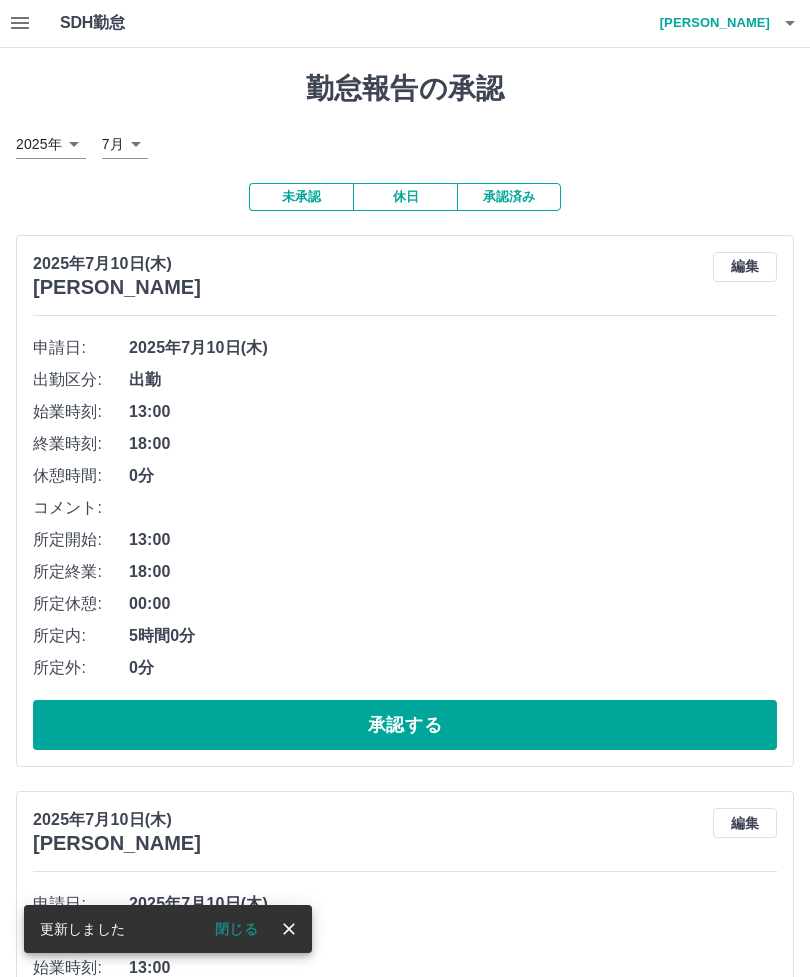 scroll, scrollTop: 0, scrollLeft: 0, axis: both 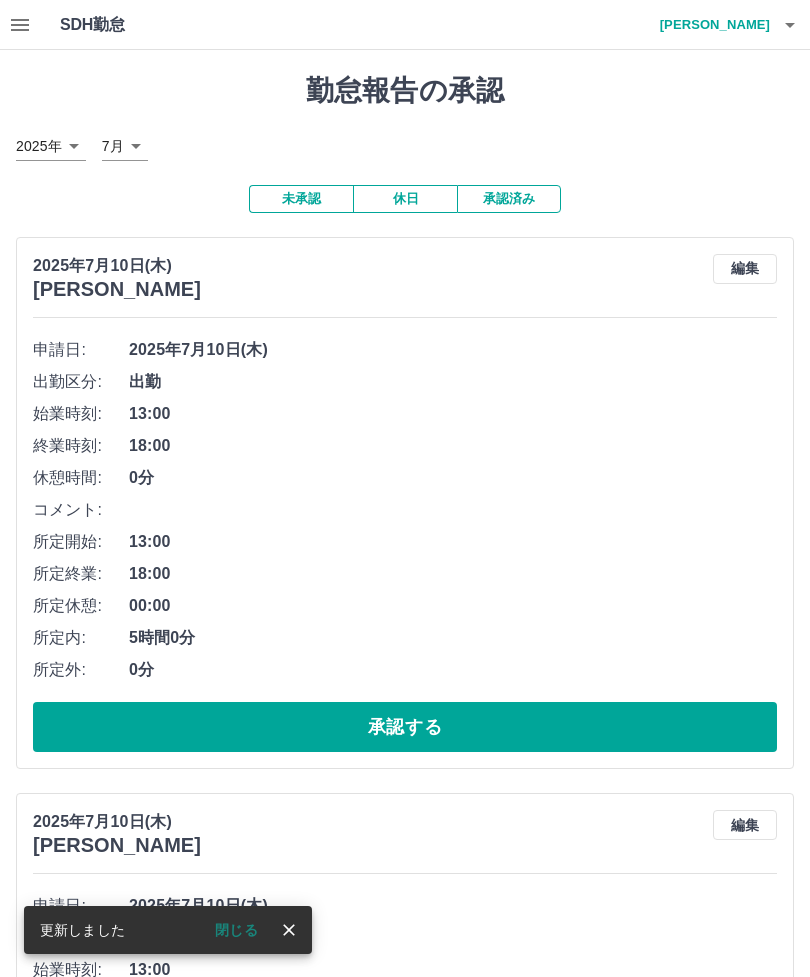 click on "承認する" at bounding box center (405, 726) 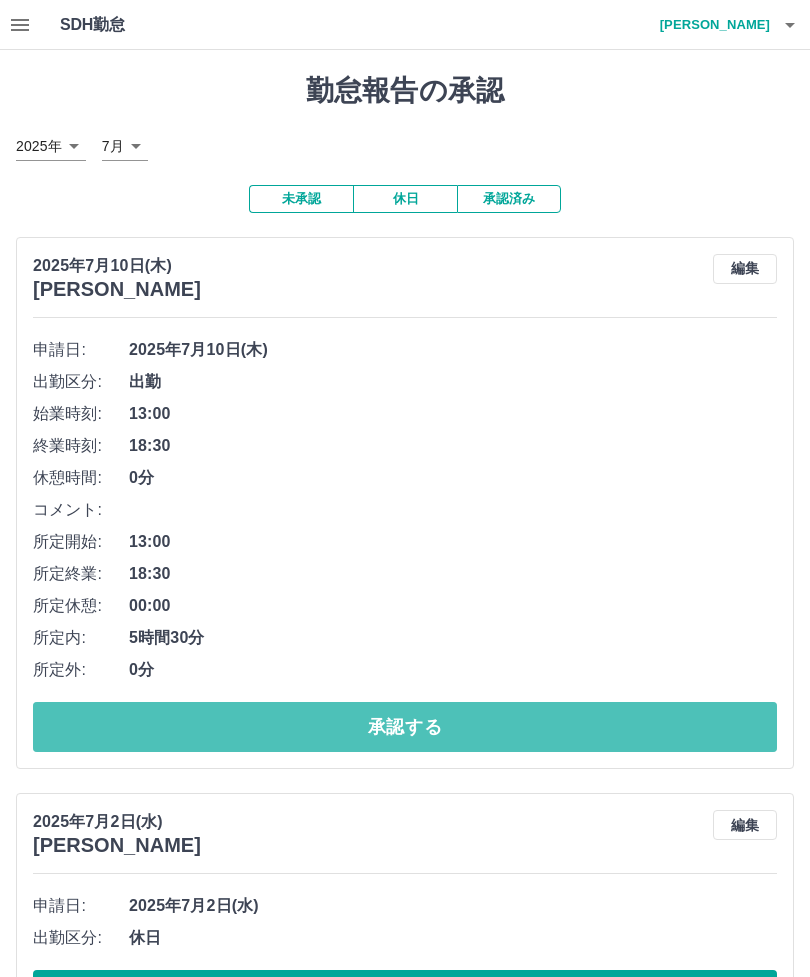 click on "承認する" at bounding box center (405, 726) 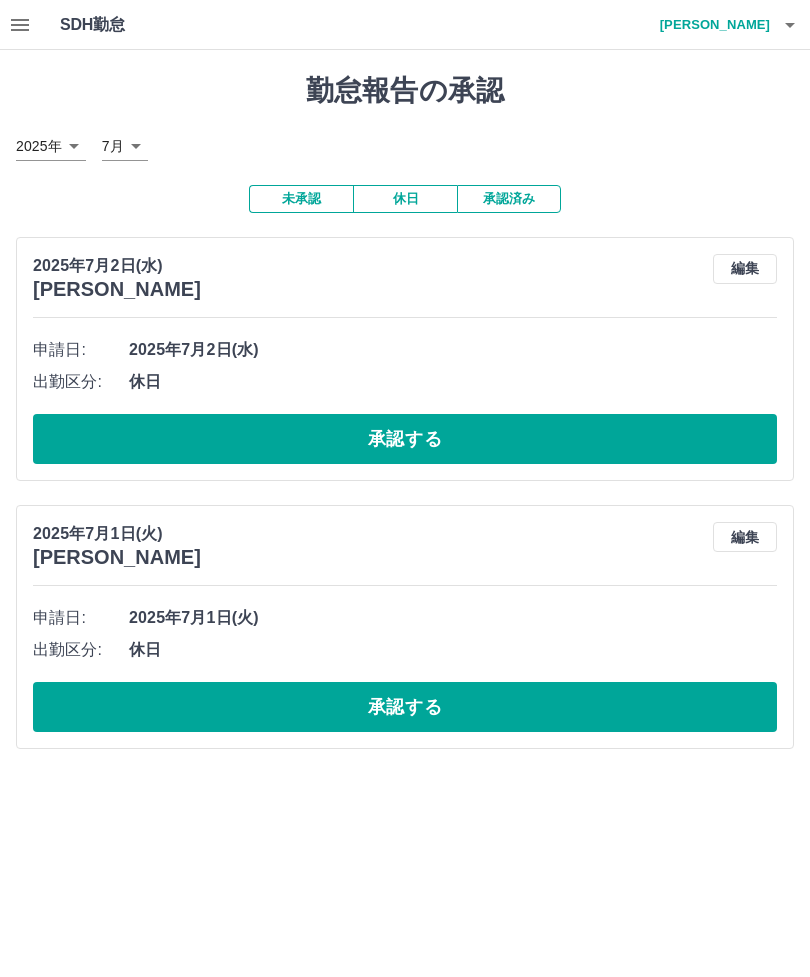 click on "上山　智恵" at bounding box center [710, 24] 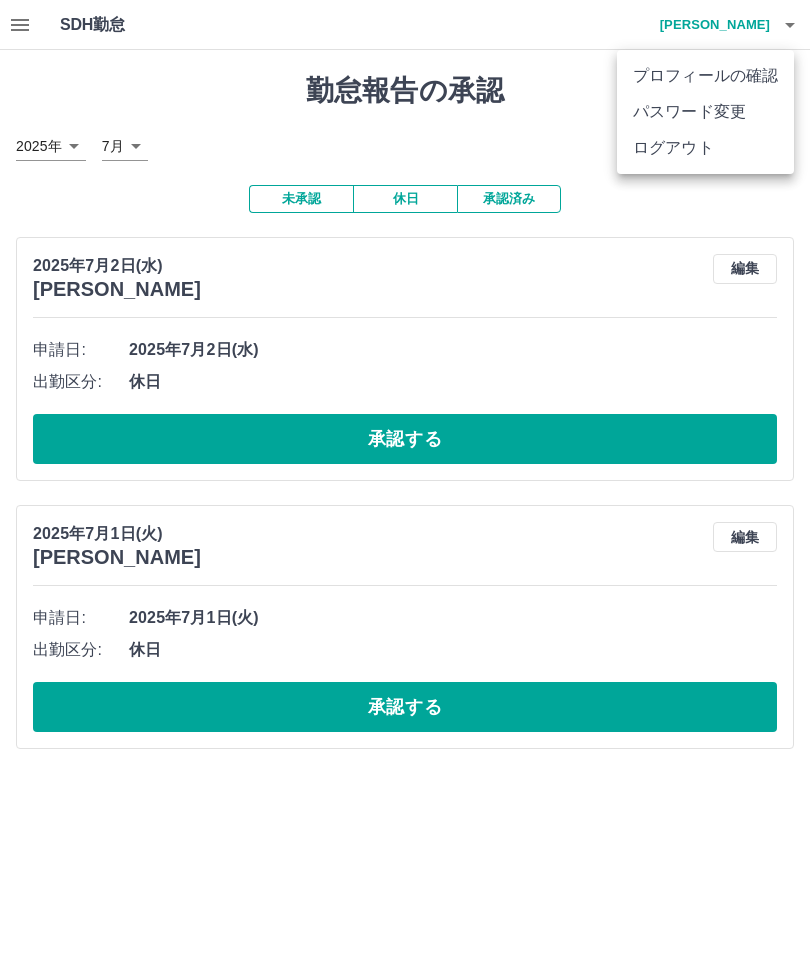 click on "ログアウト" at bounding box center (705, 147) 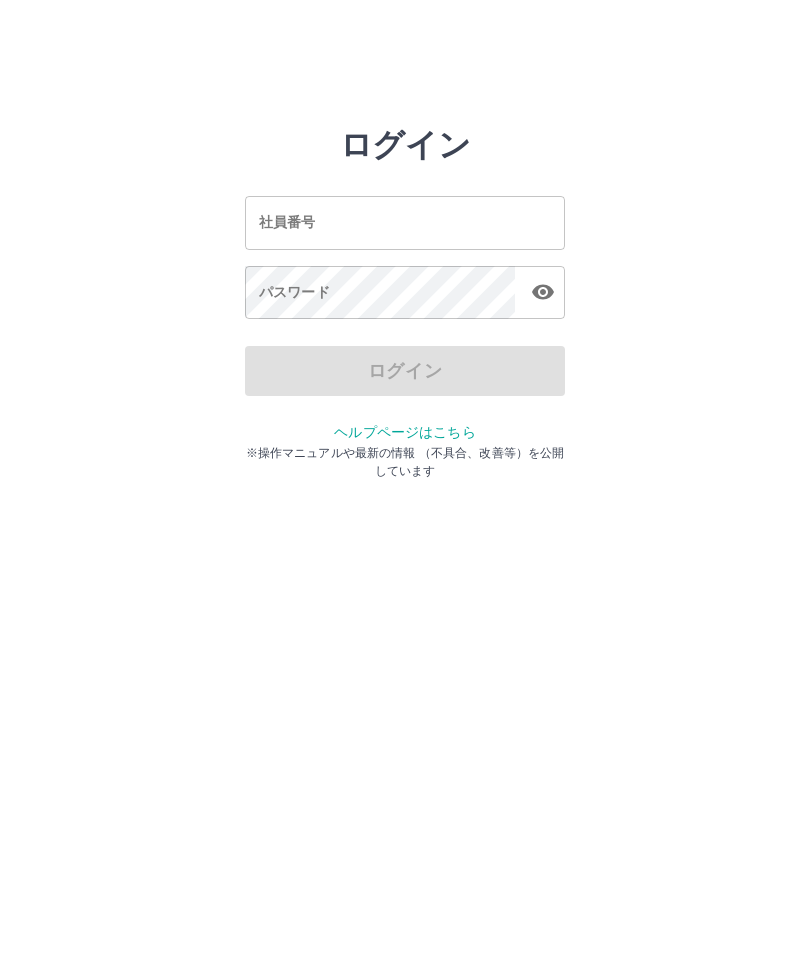 scroll, scrollTop: 0, scrollLeft: 0, axis: both 